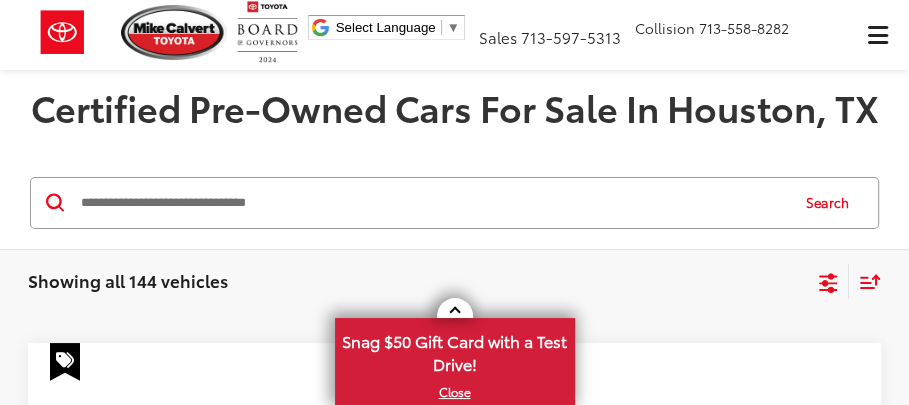 scroll, scrollTop: 200, scrollLeft: 0, axis: vertical 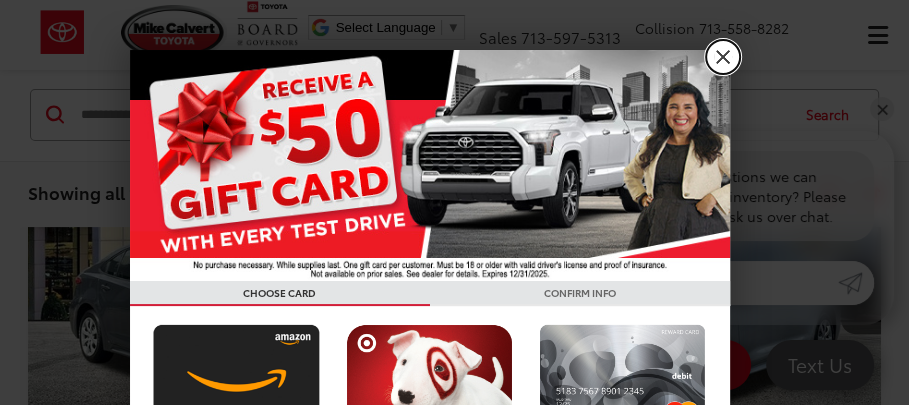 click on "X" at bounding box center (723, 57) 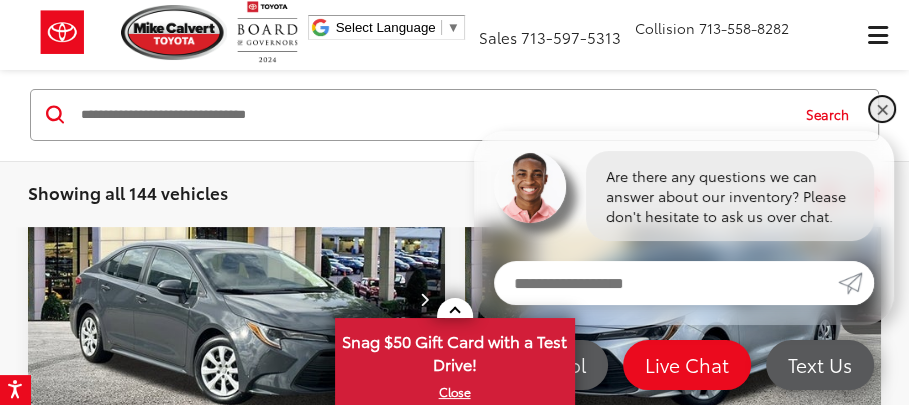 click on "✕" at bounding box center [882, 109] 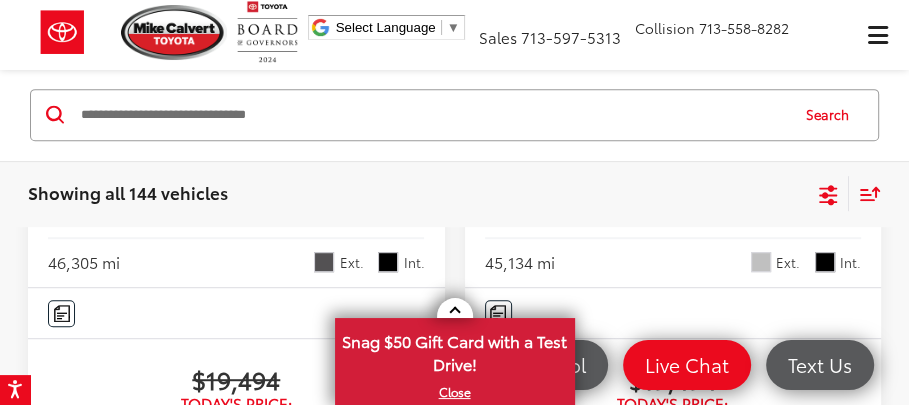 scroll, scrollTop: 300, scrollLeft: 0, axis: vertical 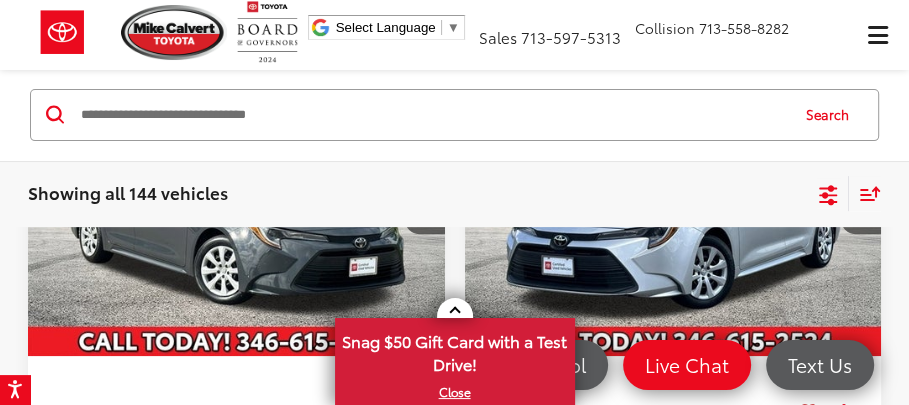 click at bounding box center (433, 115) 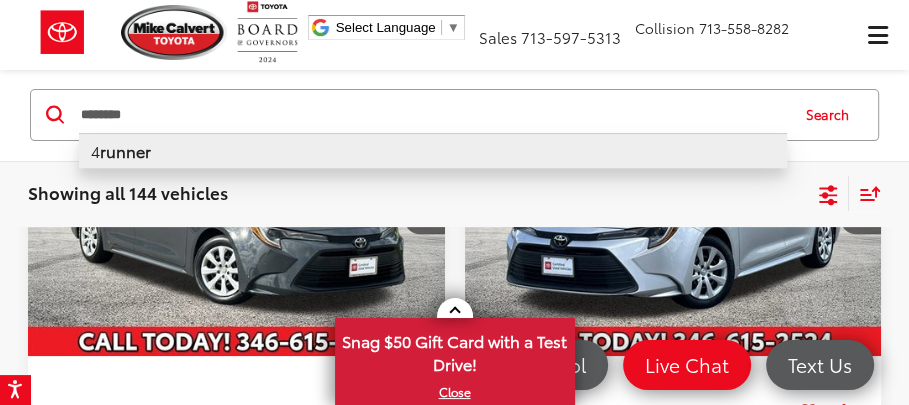 click on "4 runner" at bounding box center [433, 150] 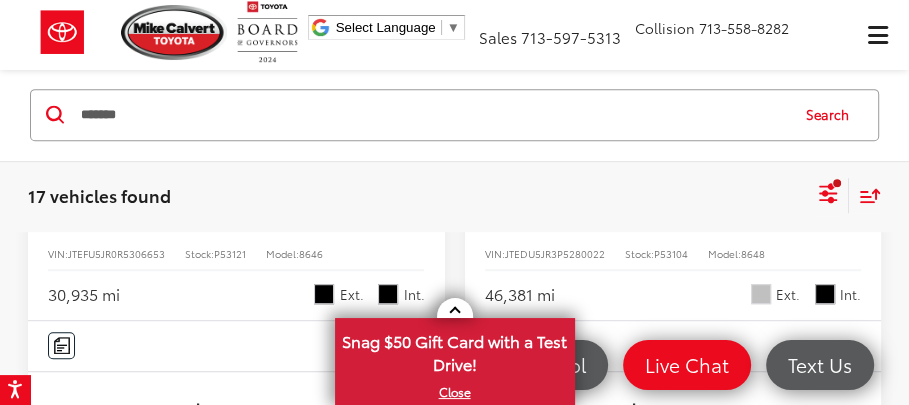 scroll, scrollTop: 4756, scrollLeft: 0, axis: vertical 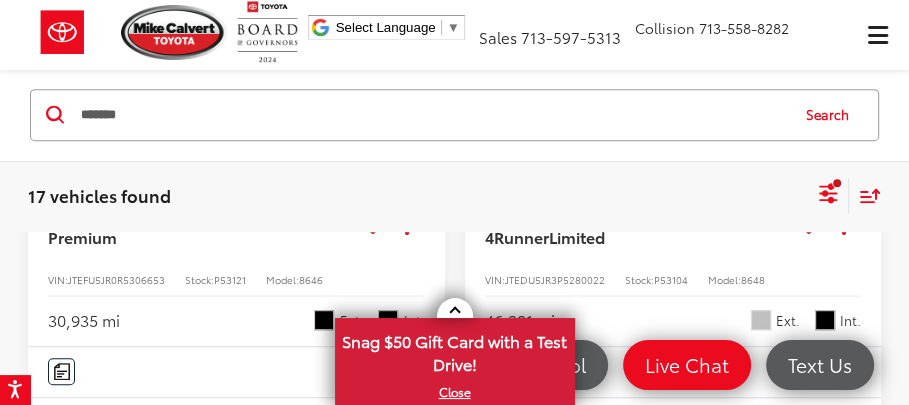 click at bounding box center (237, 15) 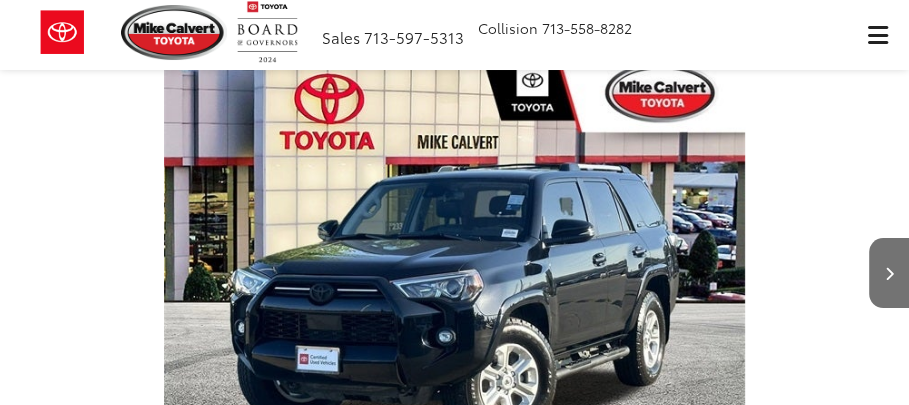 scroll, scrollTop: 200, scrollLeft: 0, axis: vertical 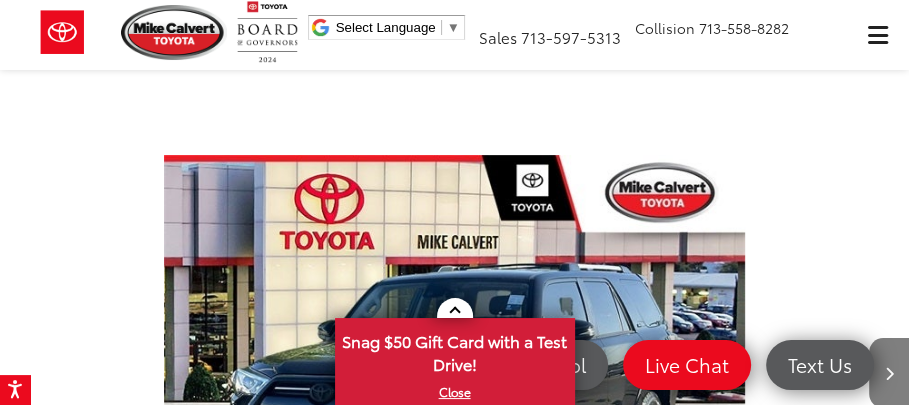 click at bounding box center [889, 374] 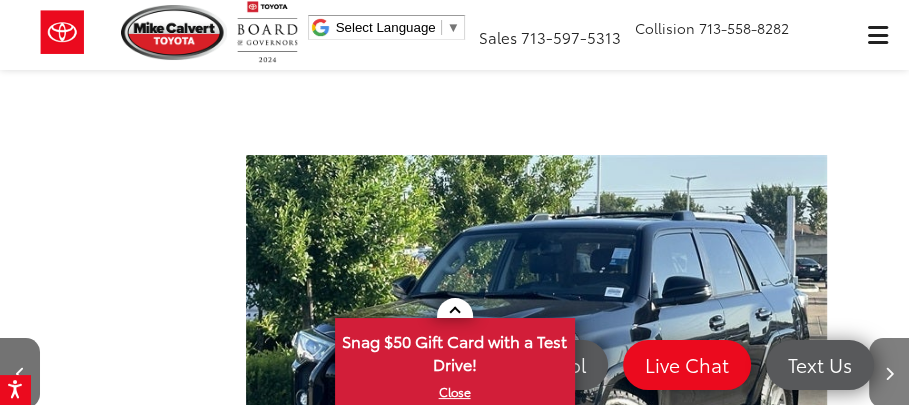 scroll, scrollTop: 0, scrollLeft: 908, axis: horizontal 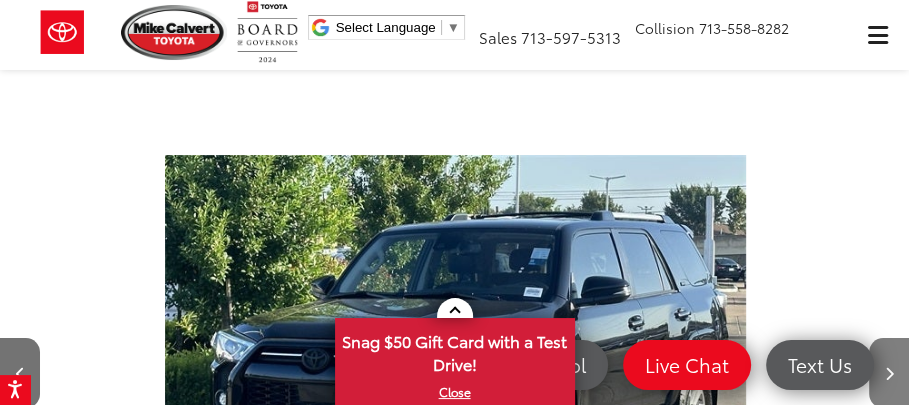 click at bounding box center (889, 374) 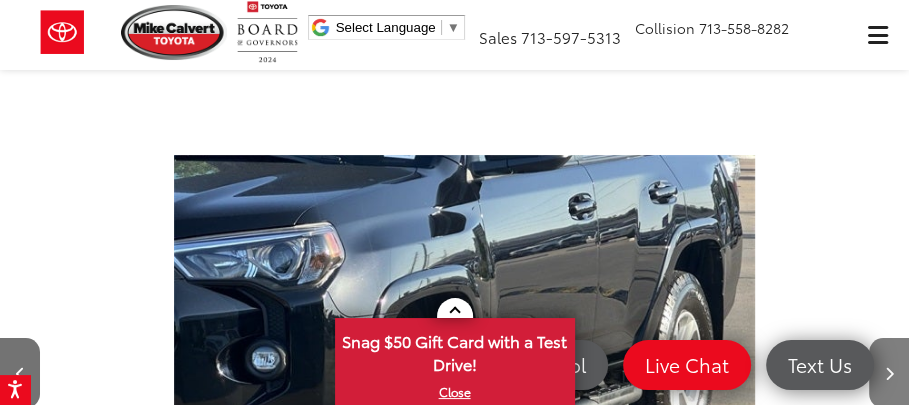 scroll, scrollTop: 0, scrollLeft: 1817, axis: horizontal 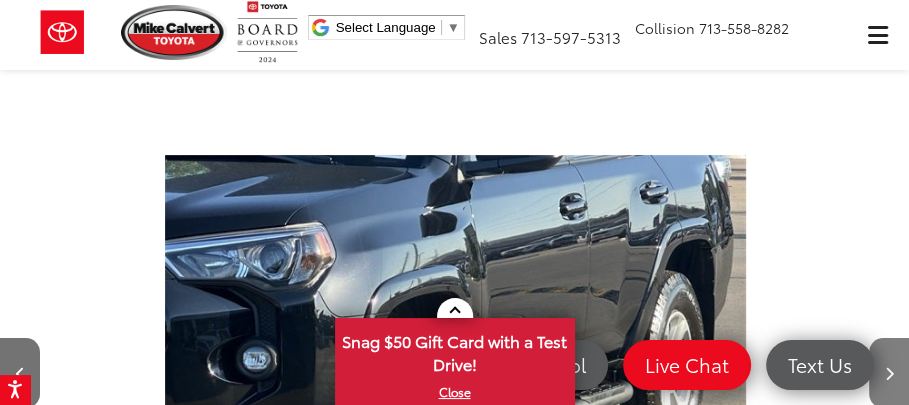 click at bounding box center (889, 374) 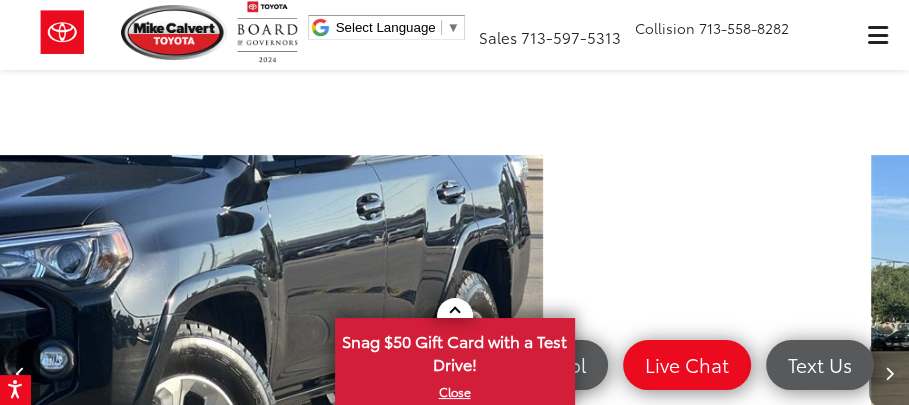 scroll, scrollTop: 0, scrollLeft: 196, axis: horizontal 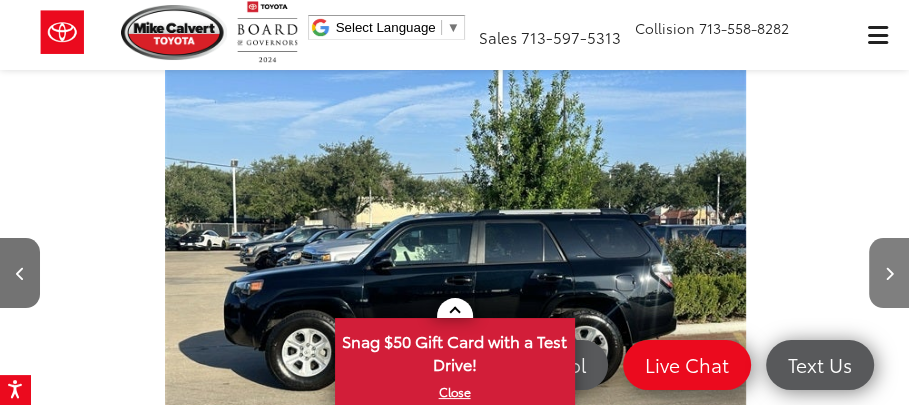 click at bounding box center [889, 273] 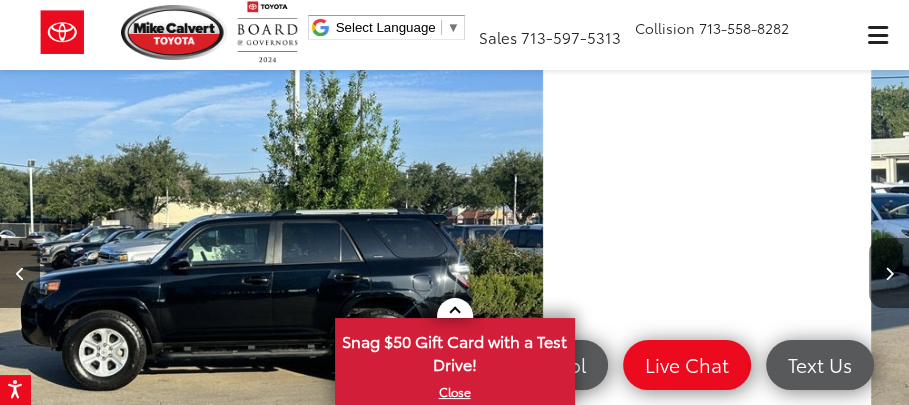scroll, scrollTop: 0, scrollLeft: 387, axis: horizontal 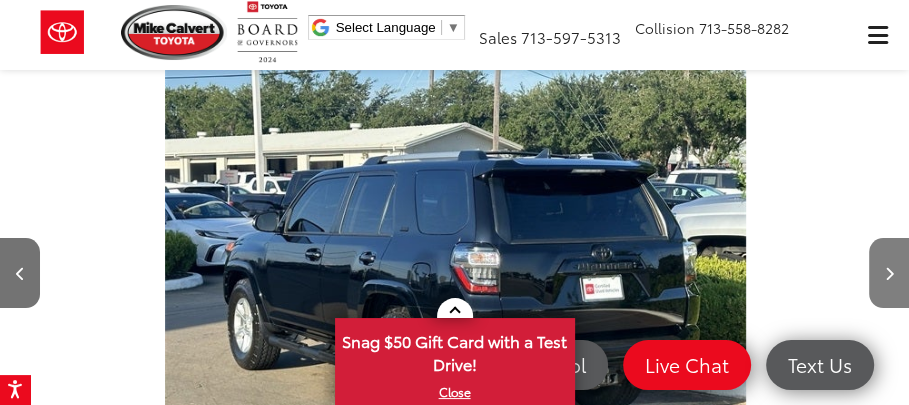 click at bounding box center (889, 273) 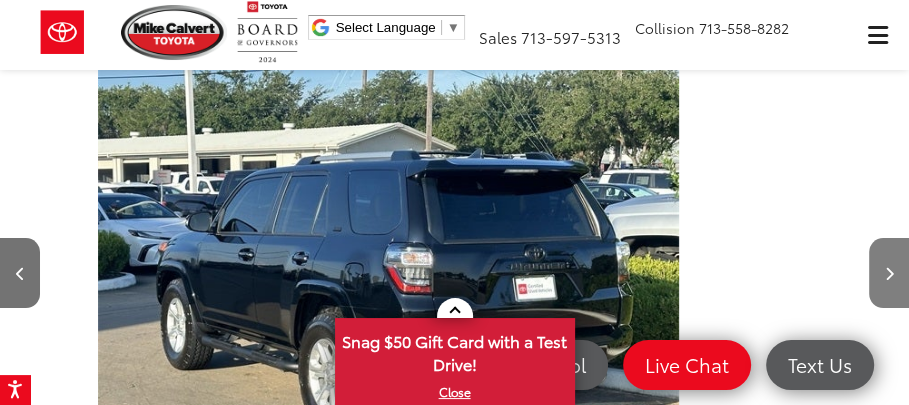 scroll, scrollTop: 0, scrollLeft: 568, axis: horizontal 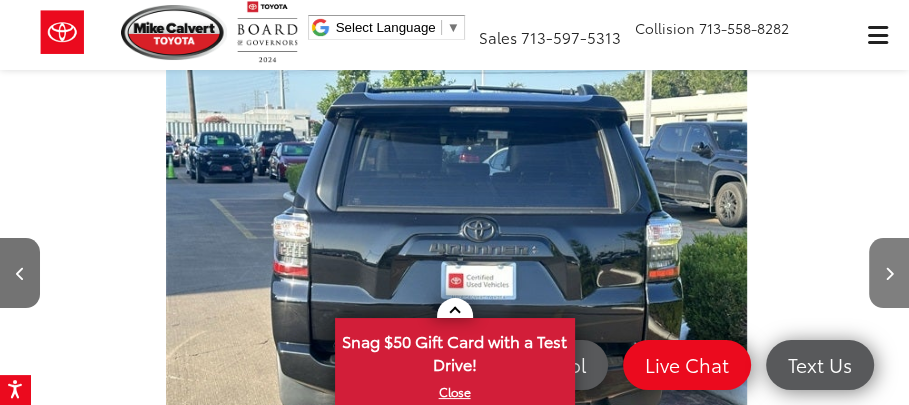 click at bounding box center (889, 273) 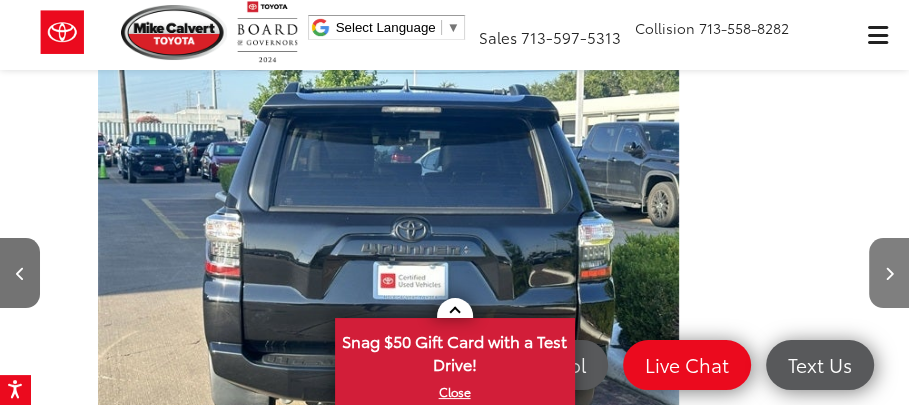scroll, scrollTop: 0, scrollLeft: 746, axis: horizontal 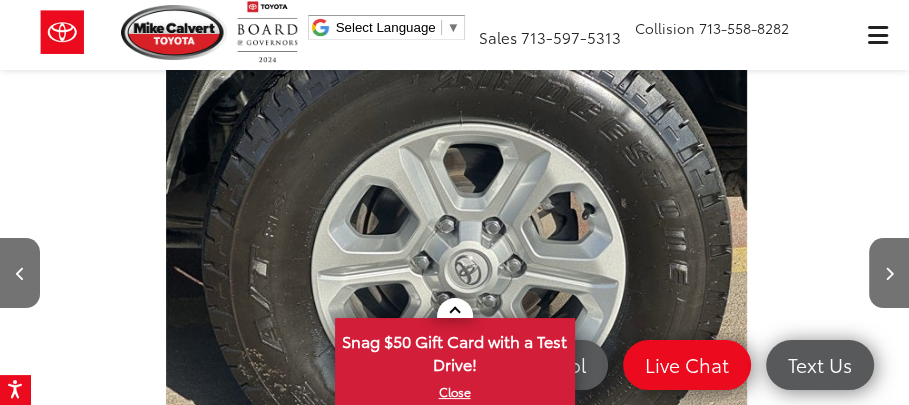click at bounding box center [841, 273] 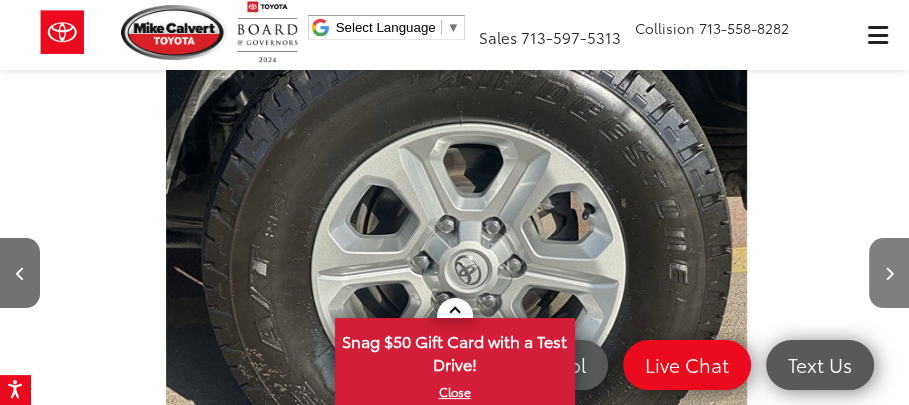 click at bounding box center [889, 273] 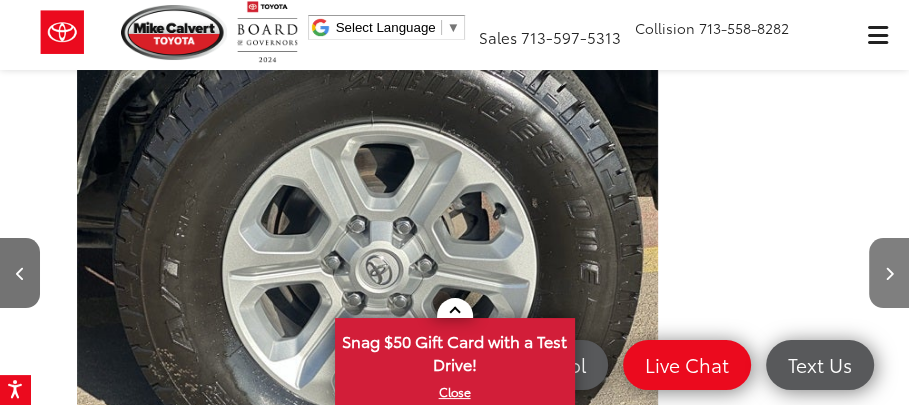 scroll, scrollTop: 0, scrollLeft: 922, axis: horizontal 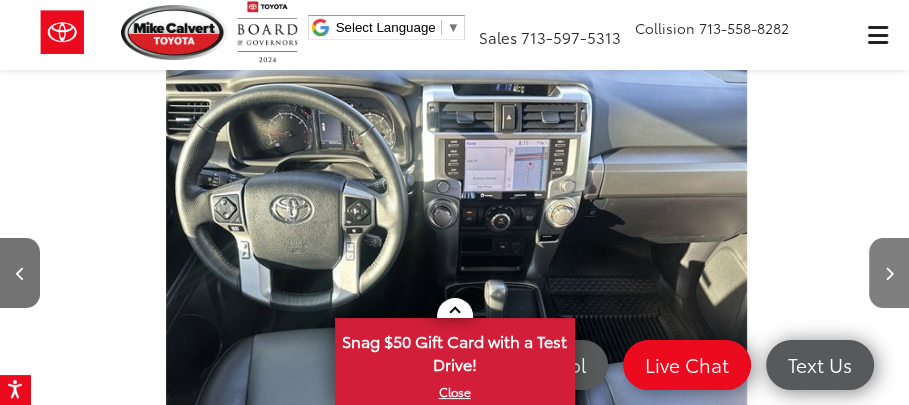 click at bounding box center [889, 273] 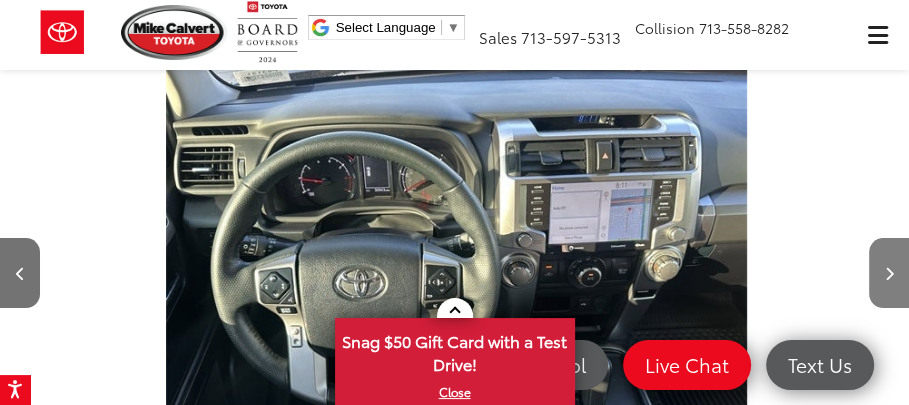 click at bounding box center [889, 273] 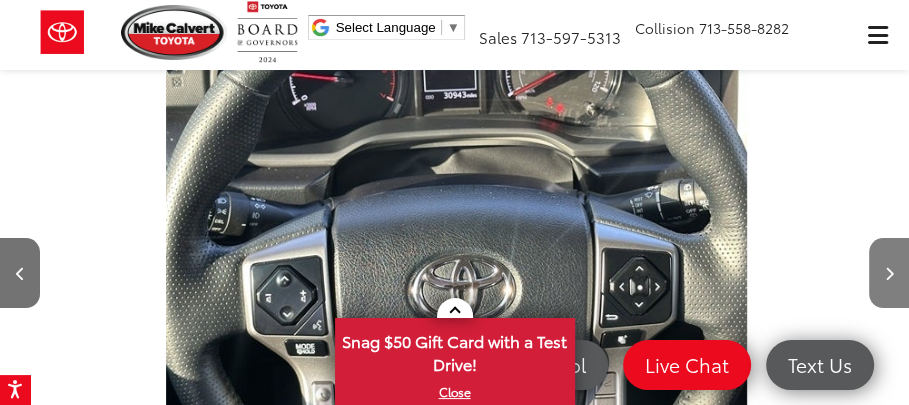 click at bounding box center [889, 273] 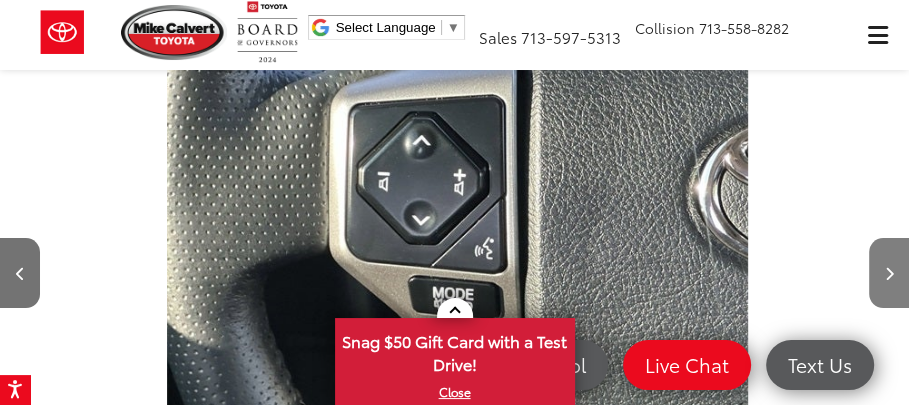 click at bounding box center [889, 273] 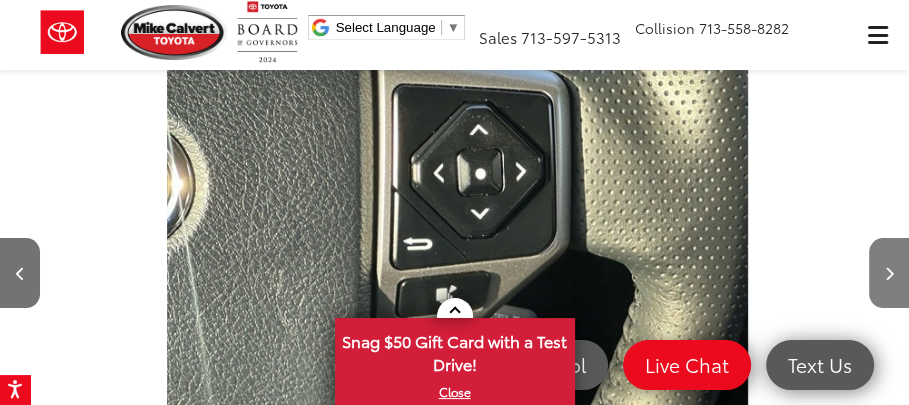 click at bounding box center [889, 273] 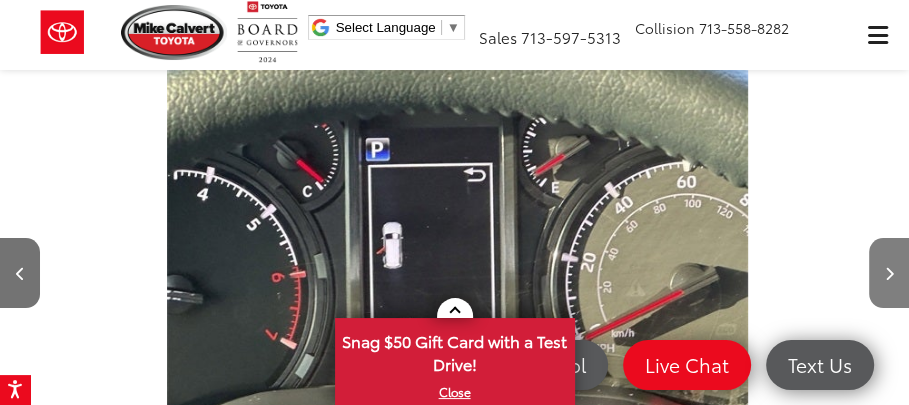 click at bounding box center [889, 273] 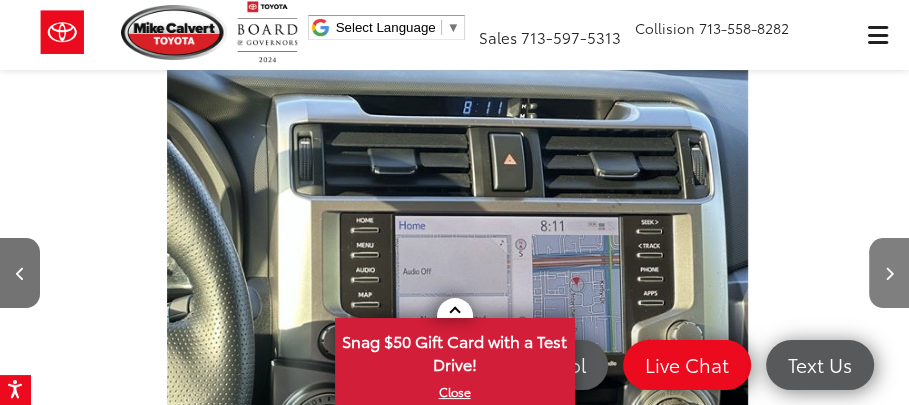 click at bounding box center [889, 273] 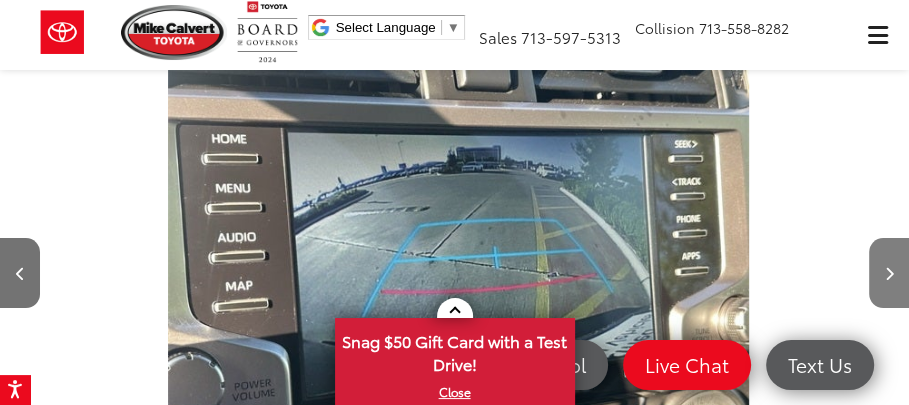 click at bounding box center [889, 273] 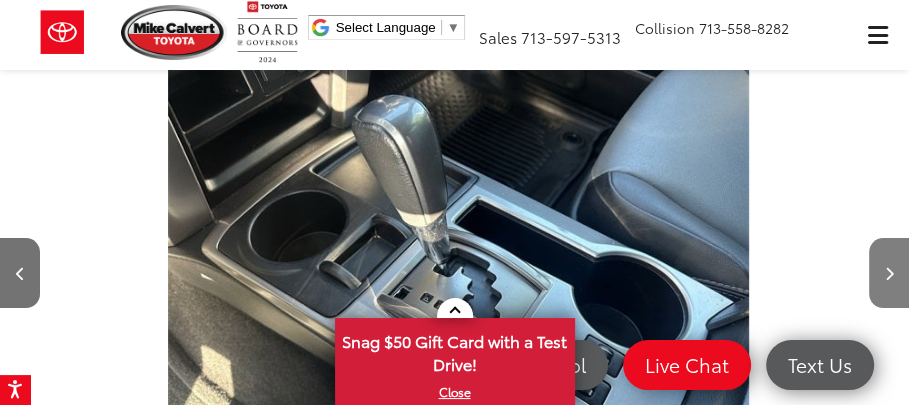 click at bounding box center [889, 273] 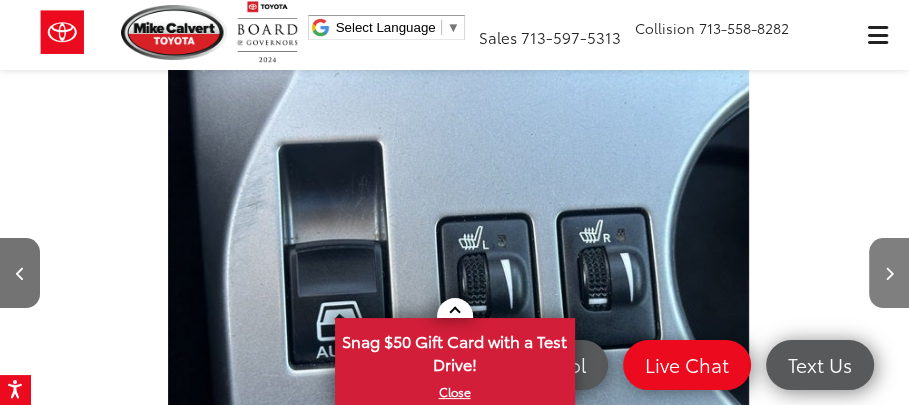 click at bounding box center (889, 273) 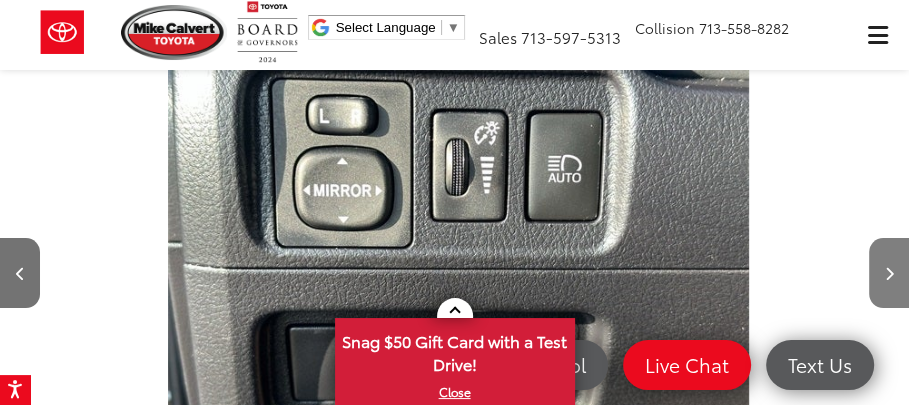 click at bounding box center (889, 273) 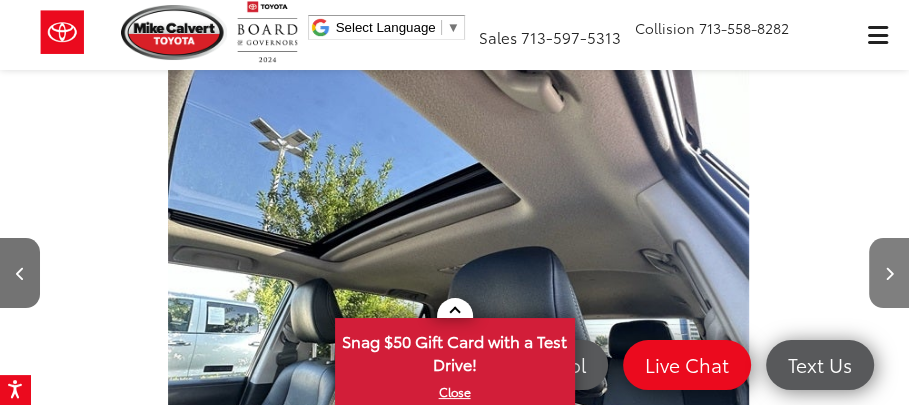 click at bounding box center (889, 274) 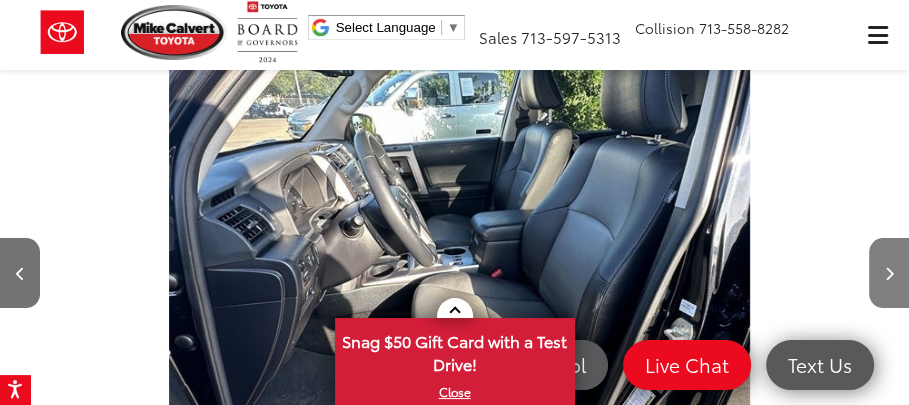 click at bounding box center [889, 274] 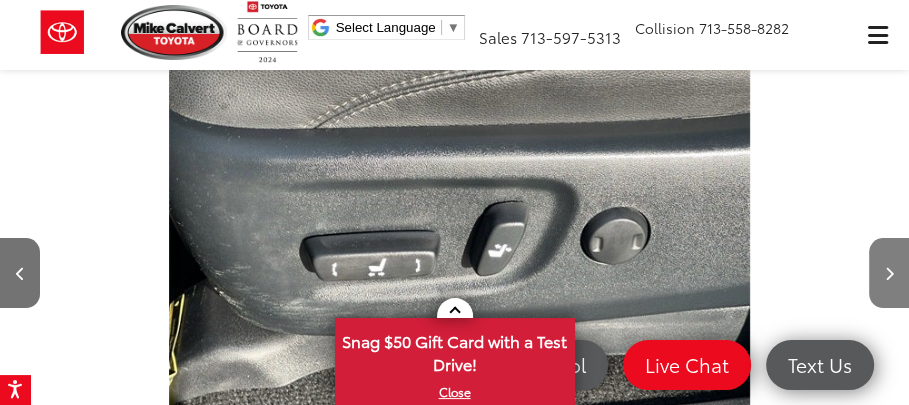 click at bounding box center [889, 274] 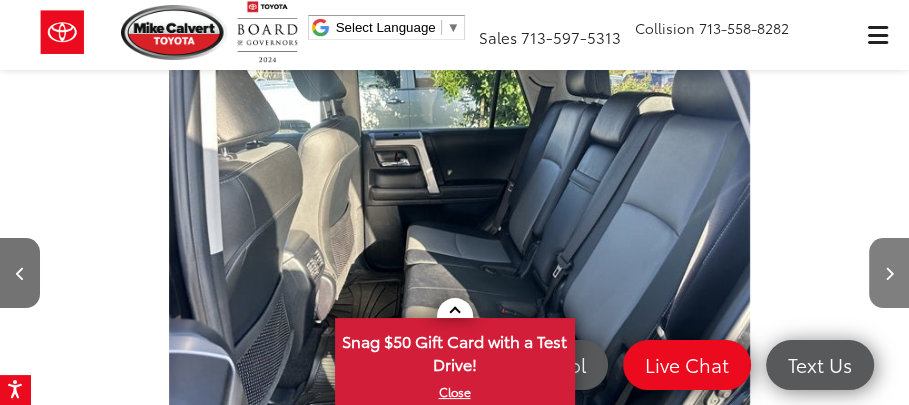 click at bounding box center (889, 274) 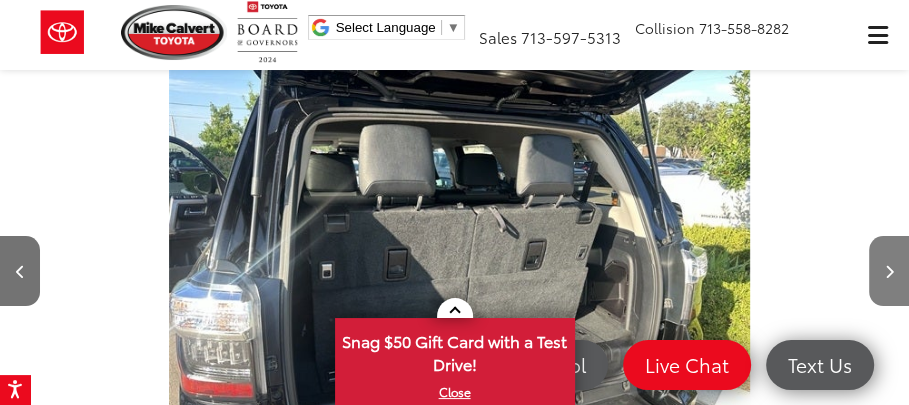 click at bounding box center [889, 272] 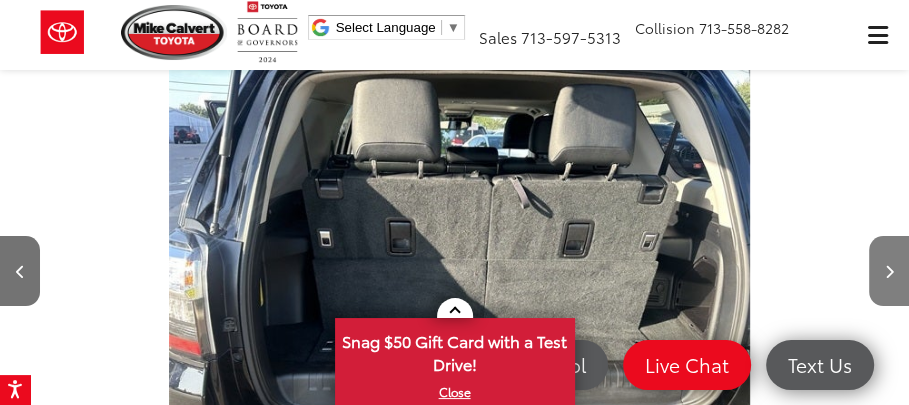 click at bounding box center (889, 272) 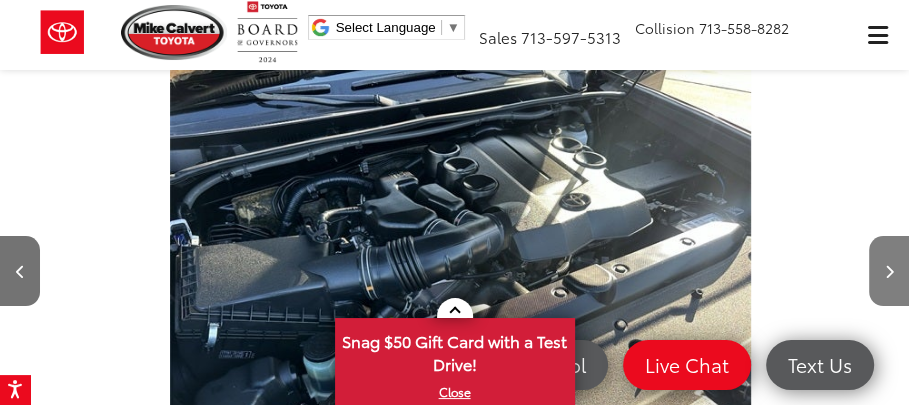 click at bounding box center (889, 272) 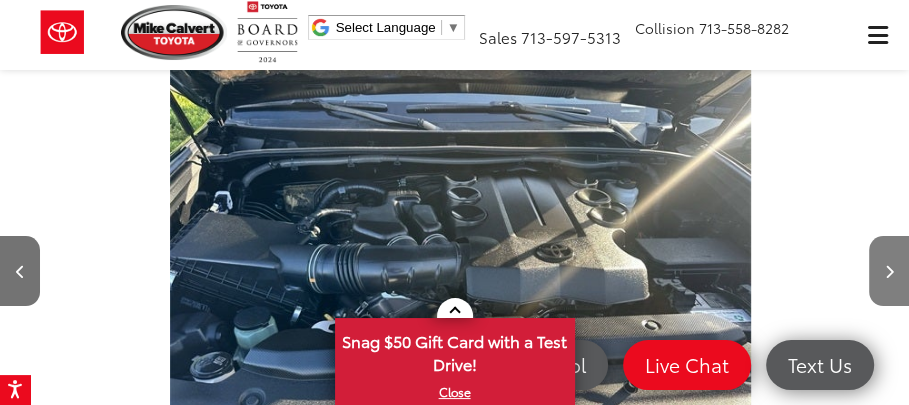 click at bounding box center [841, 271] 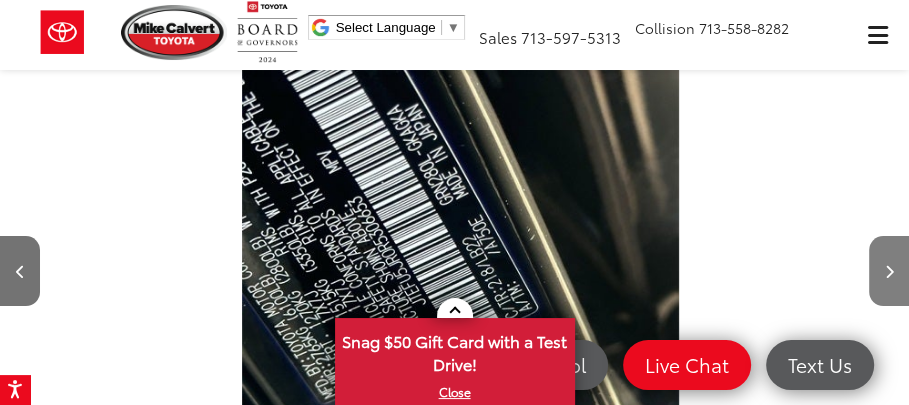 click at bounding box center [841, 271] 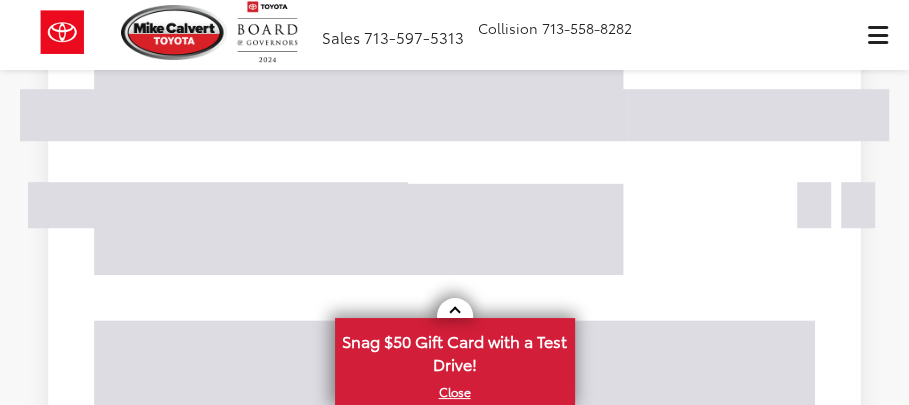 scroll, scrollTop: 4756, scrollLeft: 0, axis: vertical 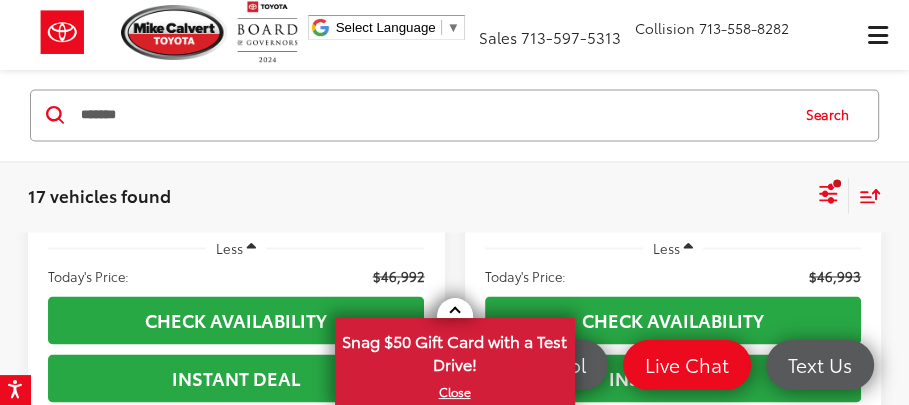 click at bounding box center (674, -228) 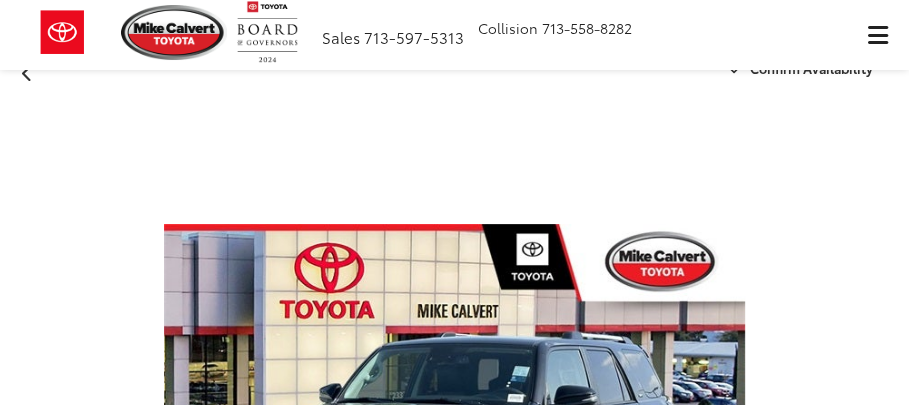 scroll, scrollTop: 100, scrollLeft: 0, axis: vertical 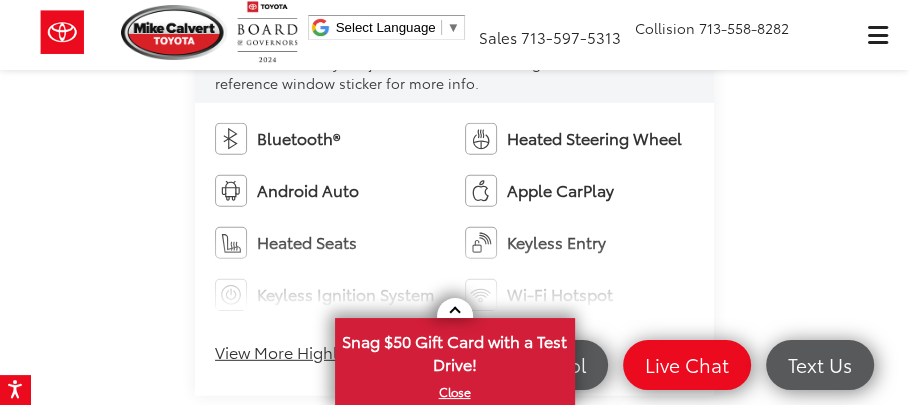 click on "View More Highlights..." at bounding box center (303, 352) 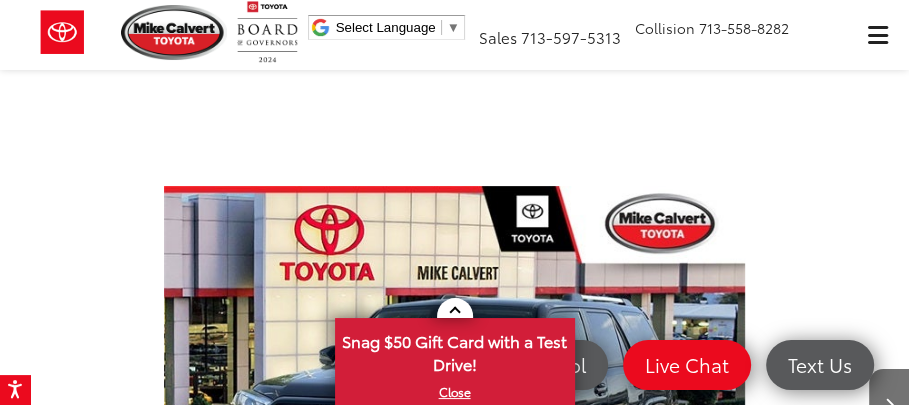 scroll, scrollTop: 169, scrollLeft: 0, axis: vertical 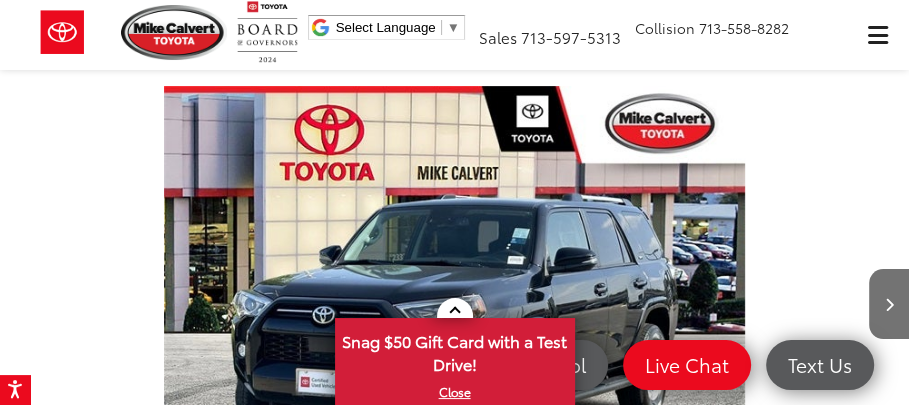 click at bounding box center (455, 304) 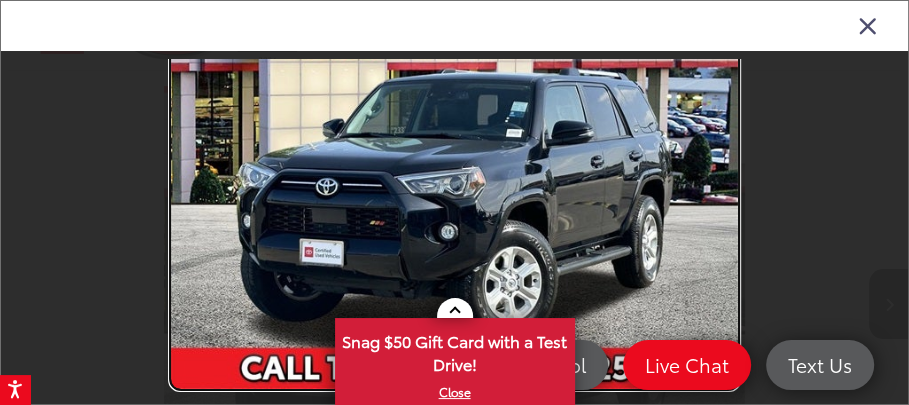 scroll, scrollTop: 106, scrollLeft: 0, axis: vertical 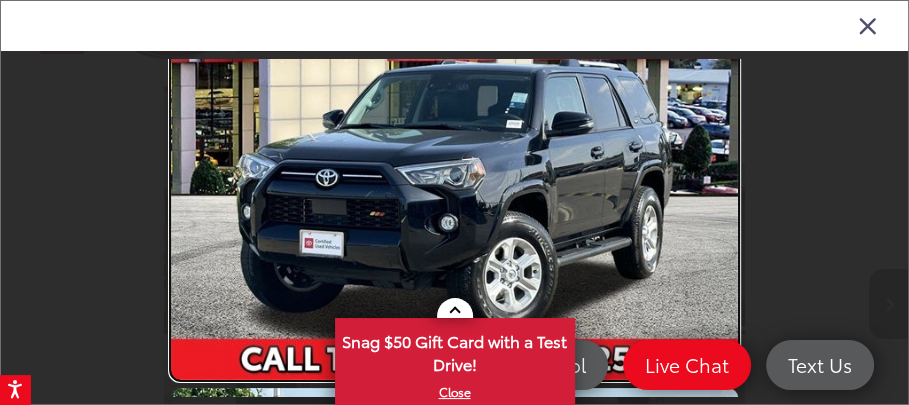 click at bounding box center (455, 167) 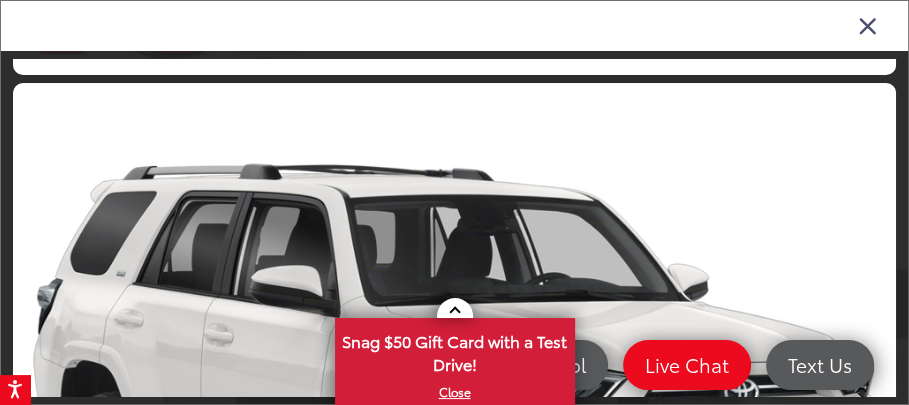 scroll, scrollTop: 15706, scrollLeft: 0, axis: vertical 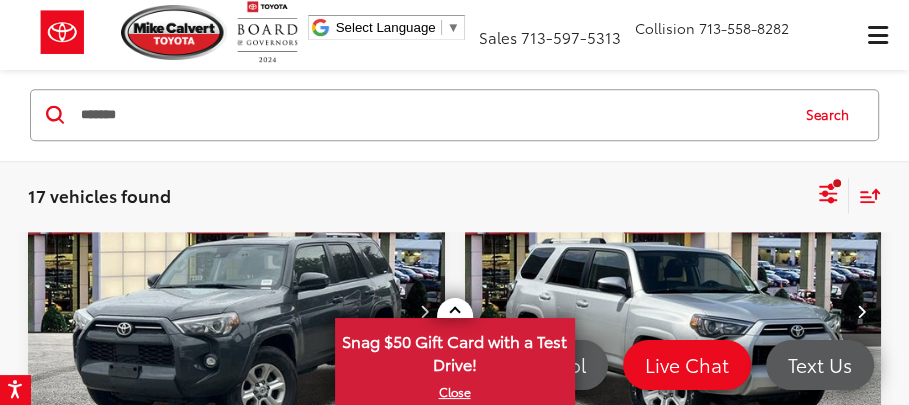 click at bounding box center [674, 311] 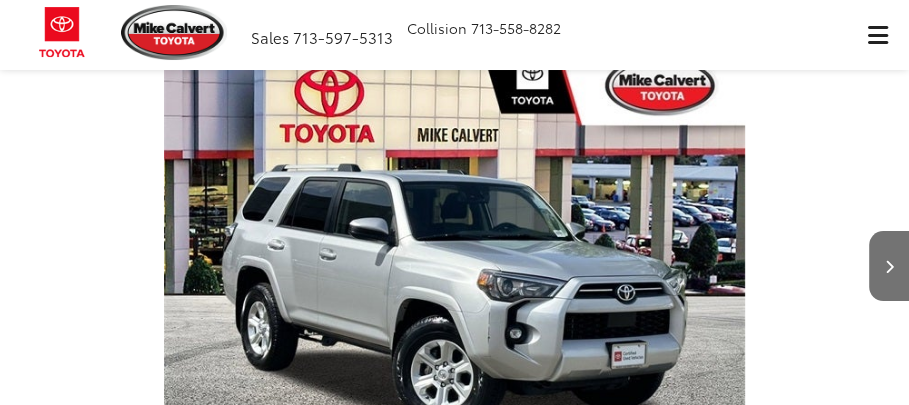 scroll, scrollTop: 614, scrollLeft: 0, axis: vertical 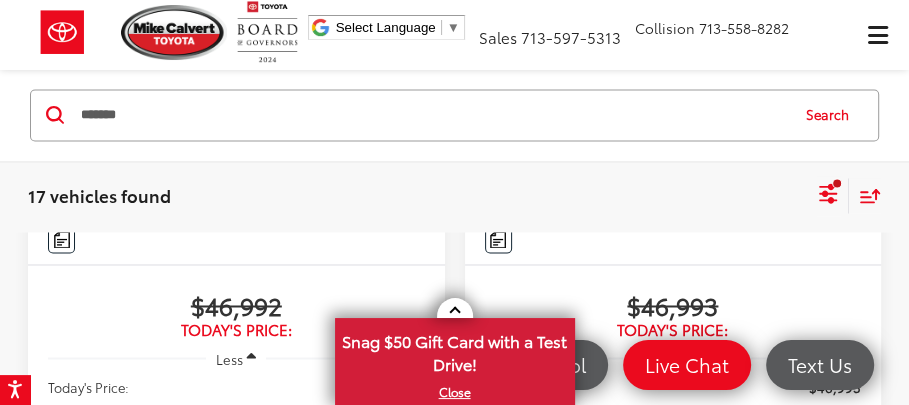 click at bounding box center (674, -117) 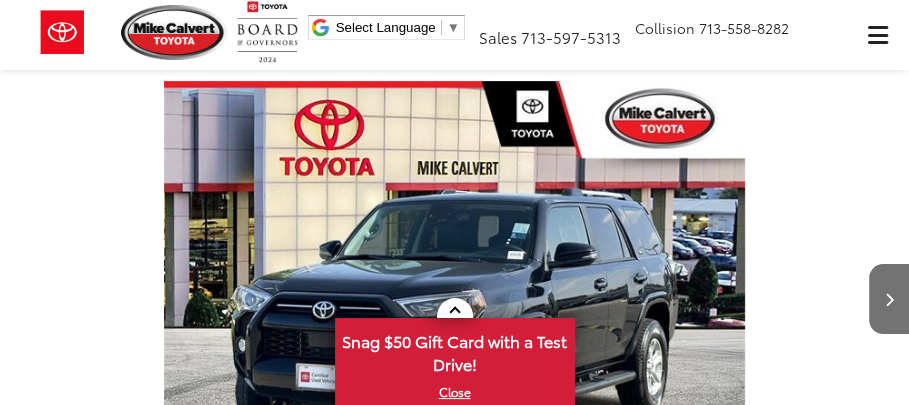 scroll, scrollTop: 100, scrollLeft: 0, axis: vertical 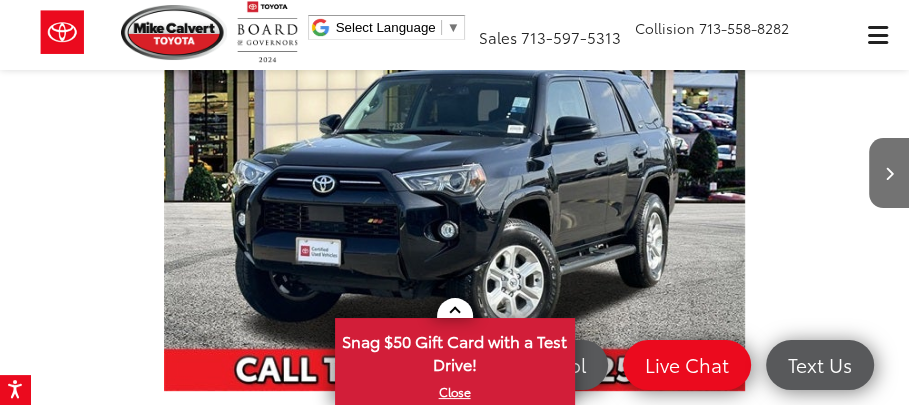 click at bounding box center [455, 173] 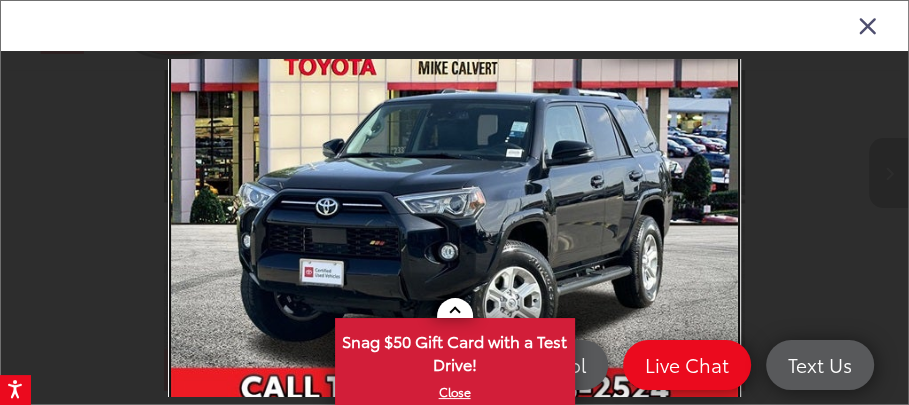 scroll, scrollTop: 106, scrollLeft: 0, axis: vertical 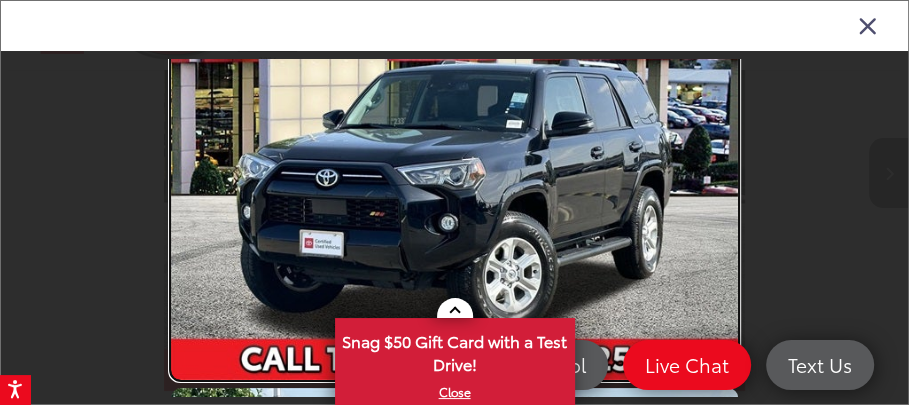 click at bounding box center (455, 167) 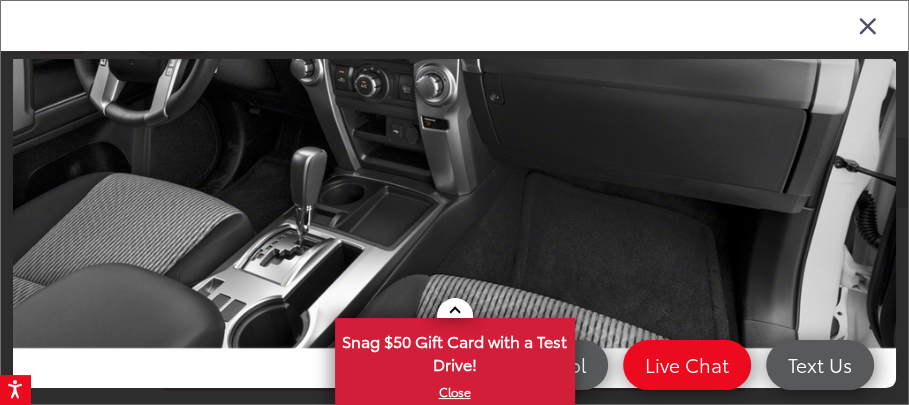 scroll, scrollTop: 22206, scrollLeft: 0, axis: vertical 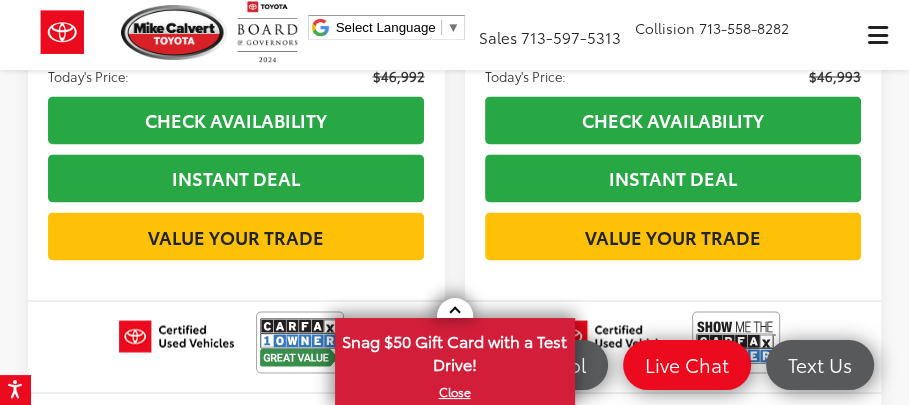 click on "Toyota 4Runner" at bounding box center [687, -229] 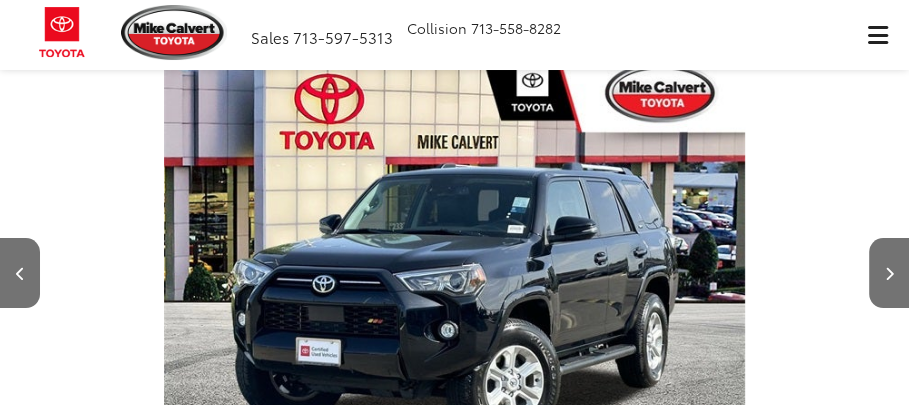 scroll, scrollTop: 500, scrollLeft: 0, axis: vertical 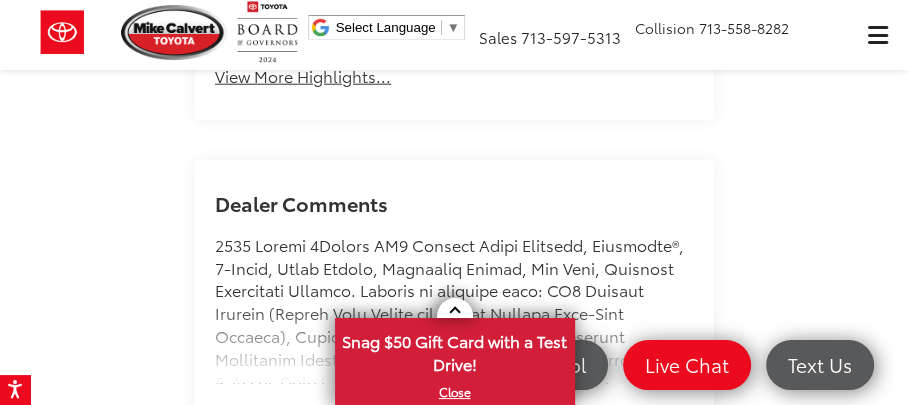 click on "Read More..." at bounding box center (263, 418) 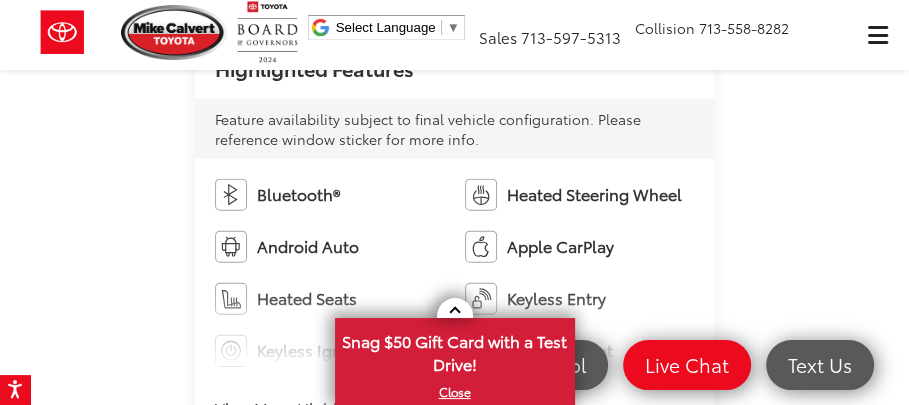 scroll, scrollTop: 2531, scrollLeft: 0, axis: vertical 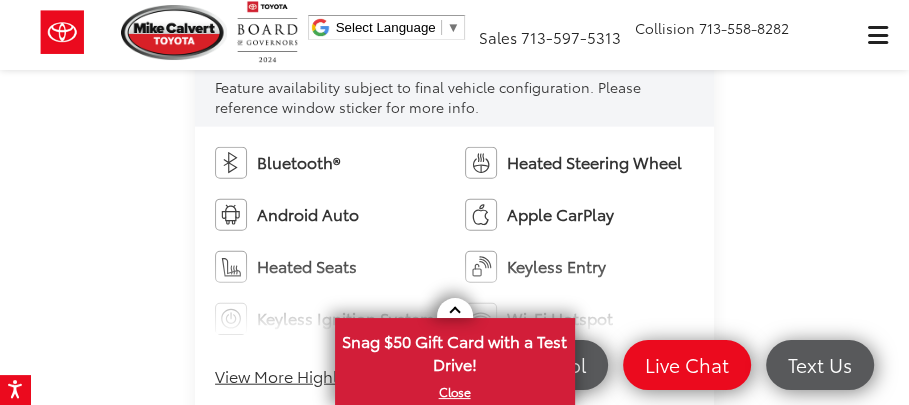 click on "View More Highlights..." at bounding box center (303, 376) 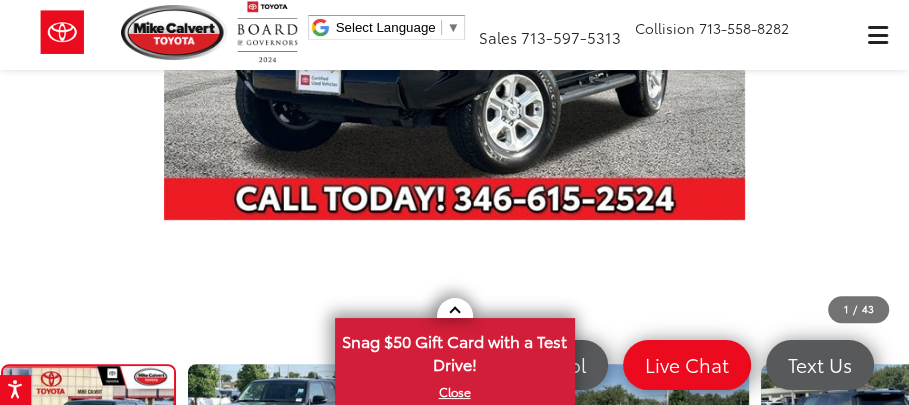scroll, scrollTop: 431, scrollLeft: 0, axis: vertical 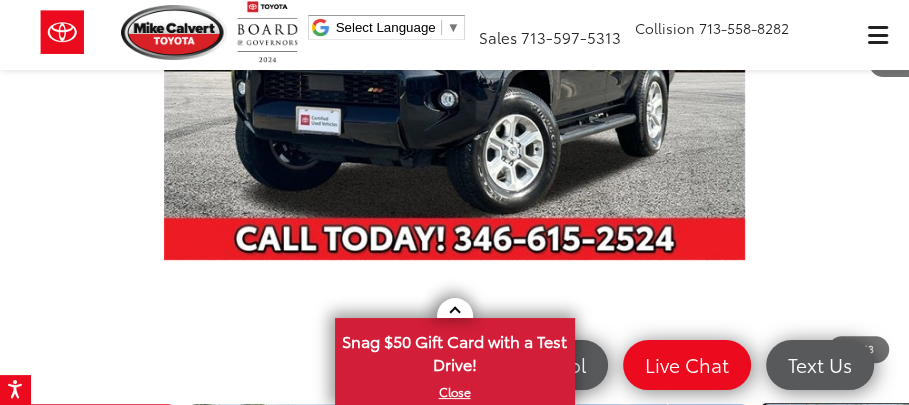 click at bounding box center (850, 471) 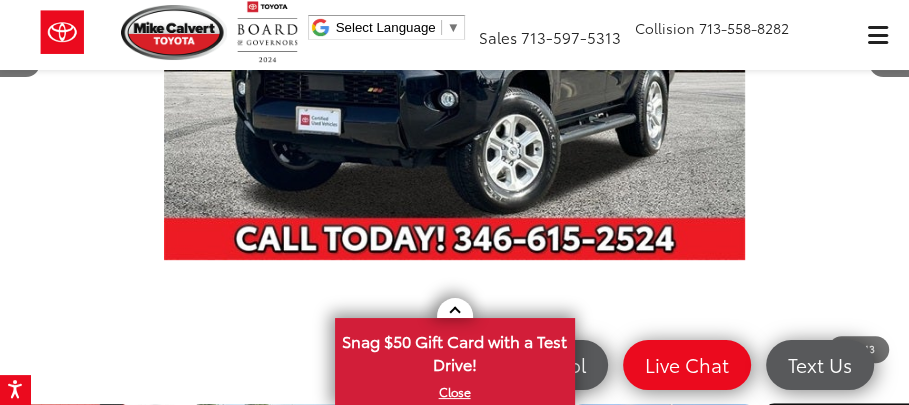 scroll, scrollTop: 0, scrollLeft: 204, axis: horizontal 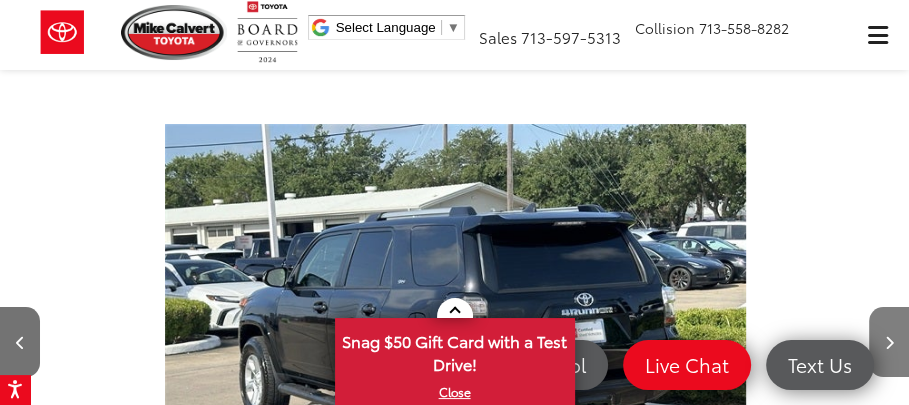 click at bounding box center [889, 342] 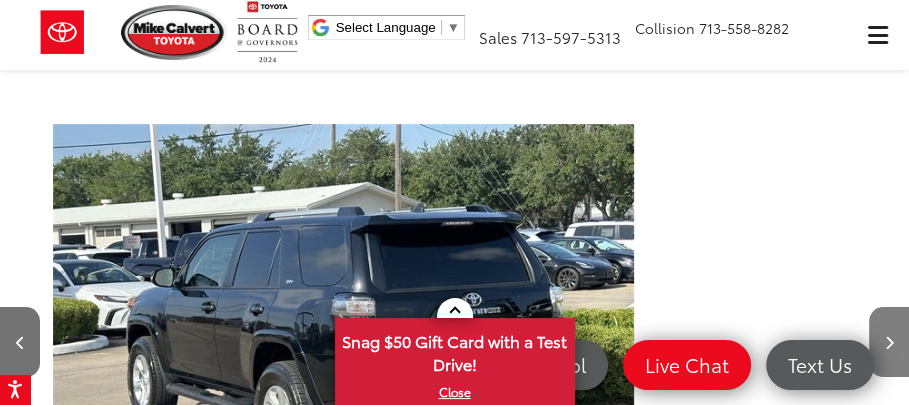 scroll, scrollTop: 0, scrollLeft: 588, axis: horizontal 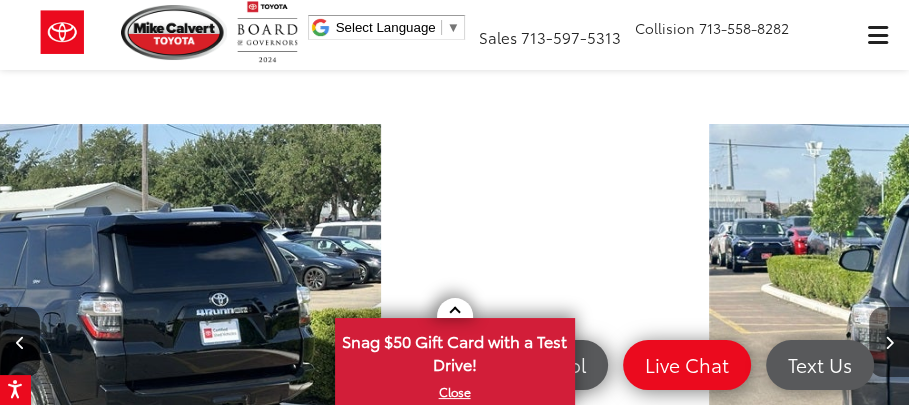 click at bounding box center (889, 342) 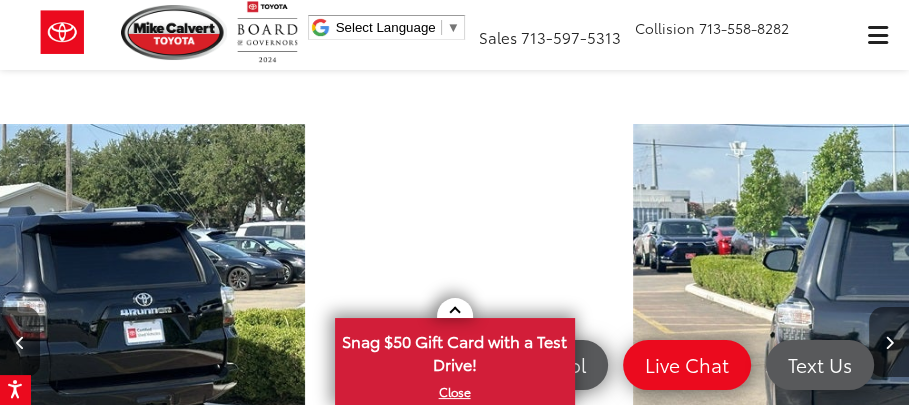 scroll, scrollTop: 0, scrollLeft: 588, axis: horizontal 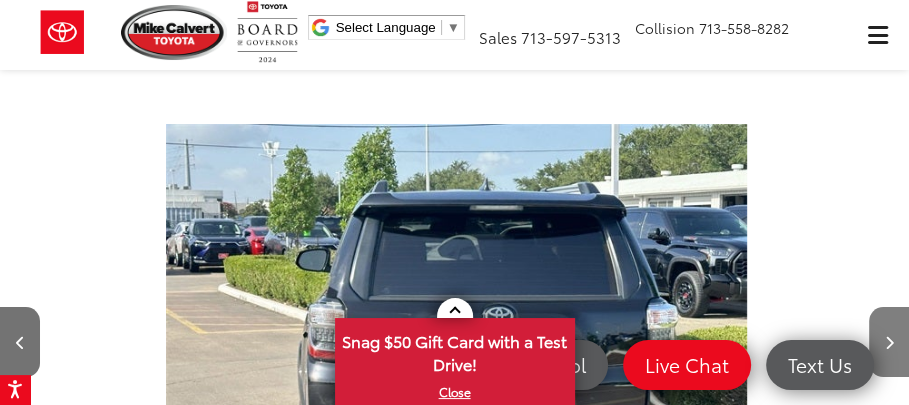 click at bounding box center (889, 342) 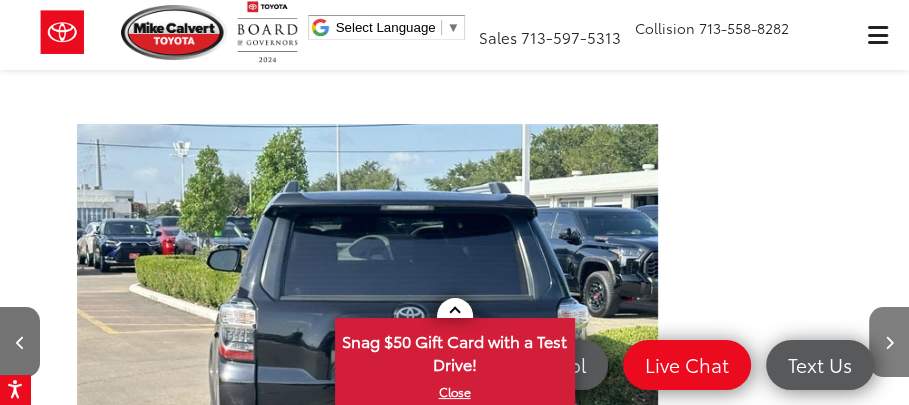 scroll, scrollTop: 0, scrollLeft: 758, axis: horizontal 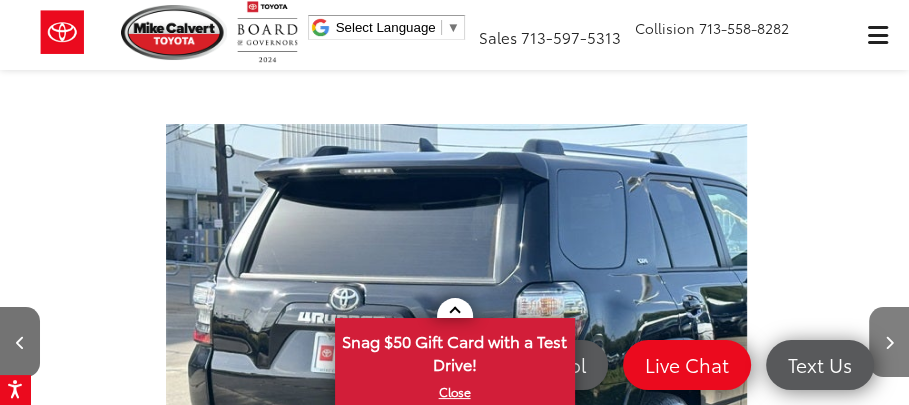 click at bounding box center (889, 342) 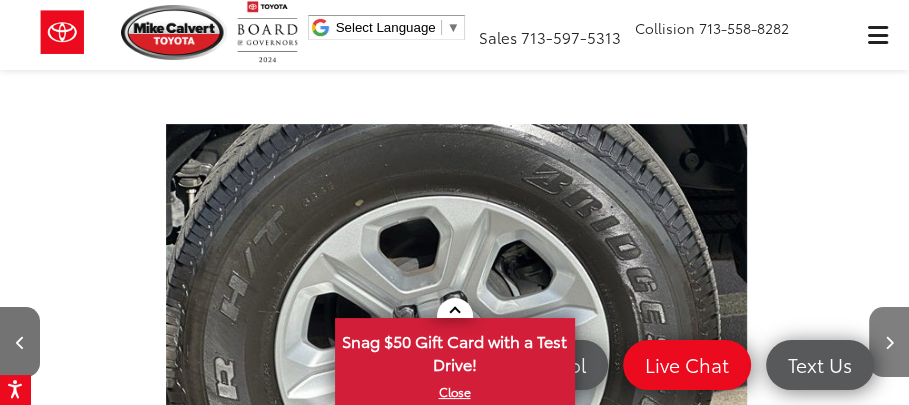 click at bounding box center [889, 342] 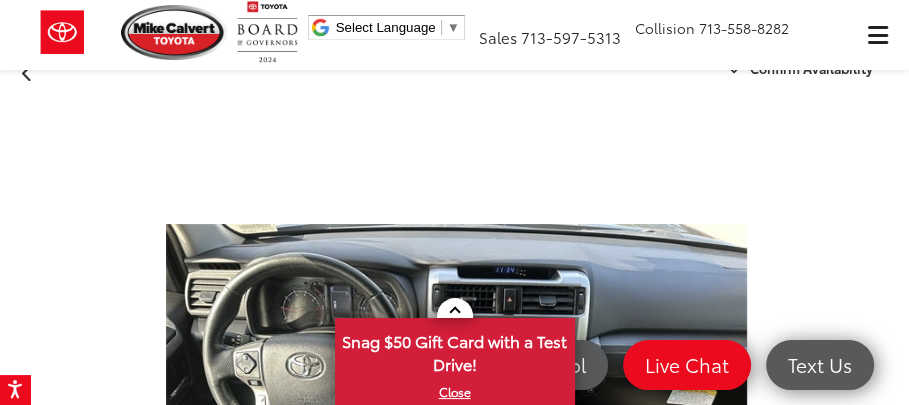 click at bounding box center (889, 443) 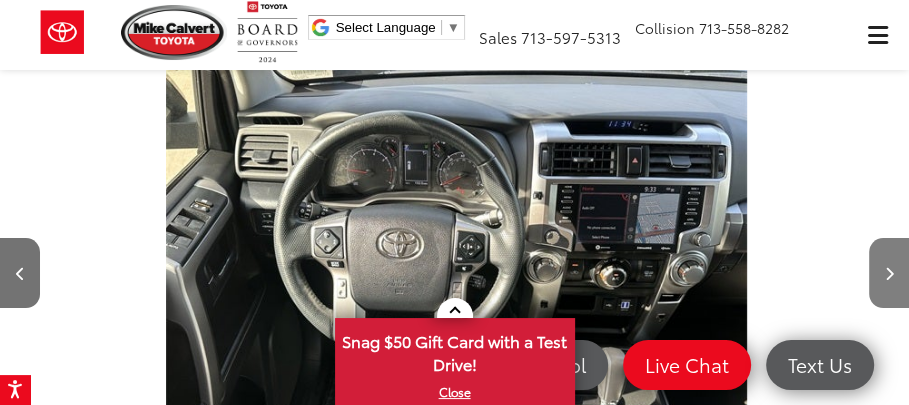 click at bounding box center [889, 273] 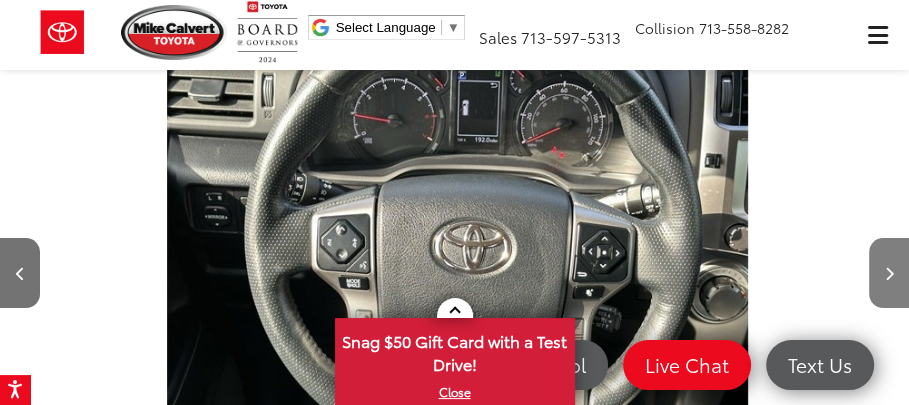 click at bounding box center (889, 274) 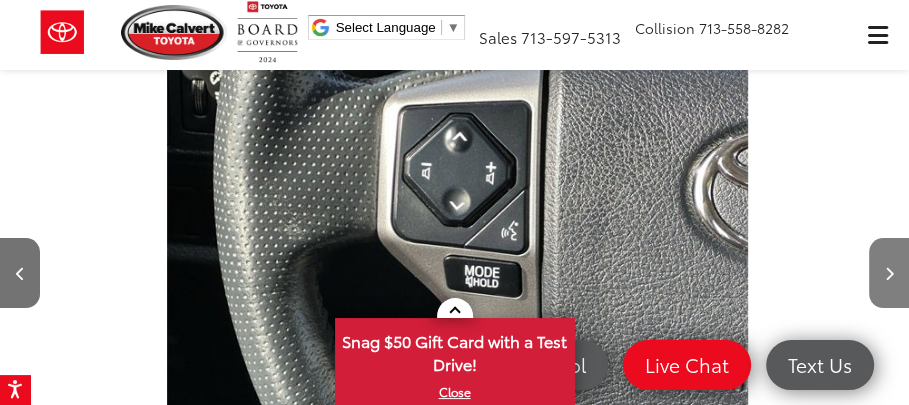 click at bounding box center [889, 274] 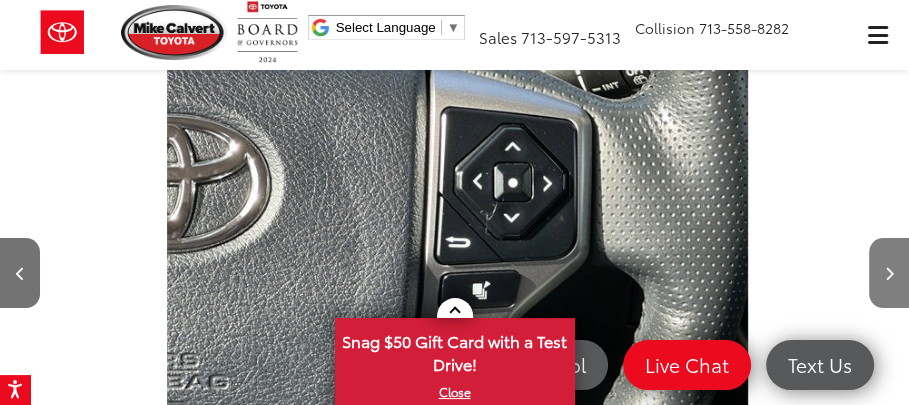click at bounding box center [889, 274] 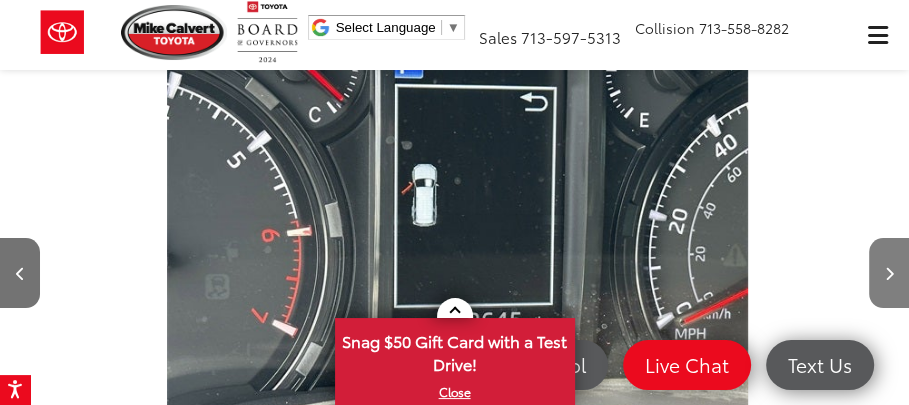 click at bounding box center [889, 274] 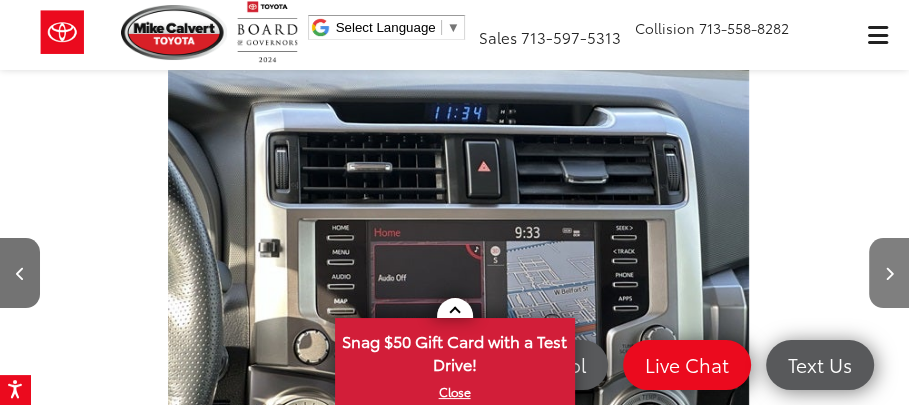 click at bounding box center [889, 274] 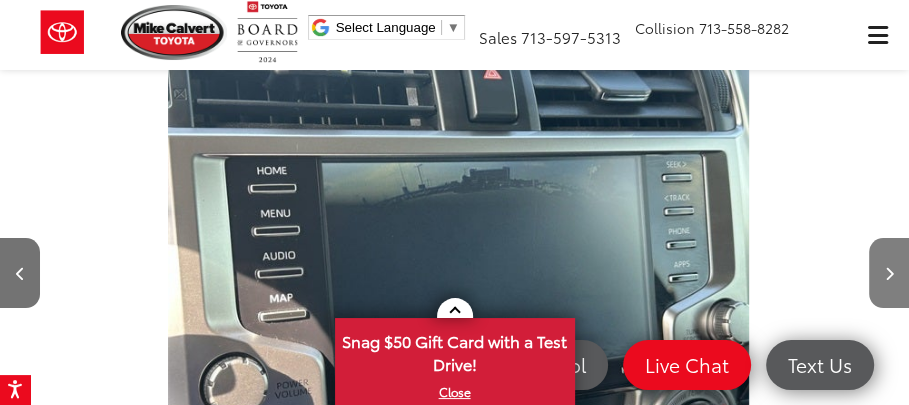 click at bounding box center (889, 273) 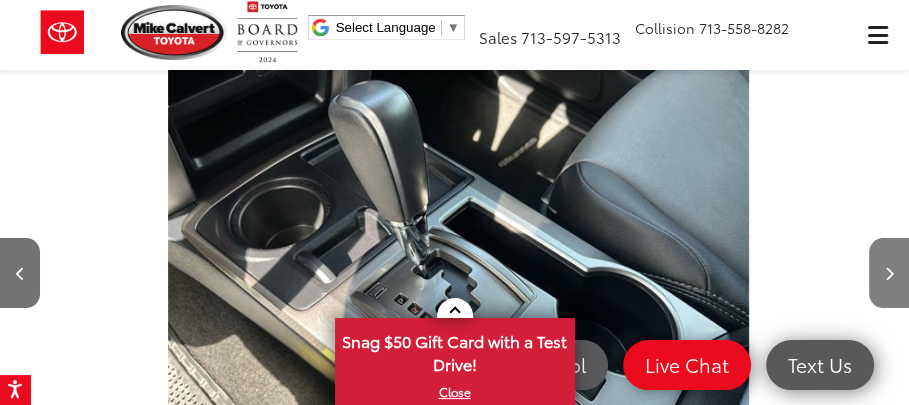 click at bounding box center [889, 273] 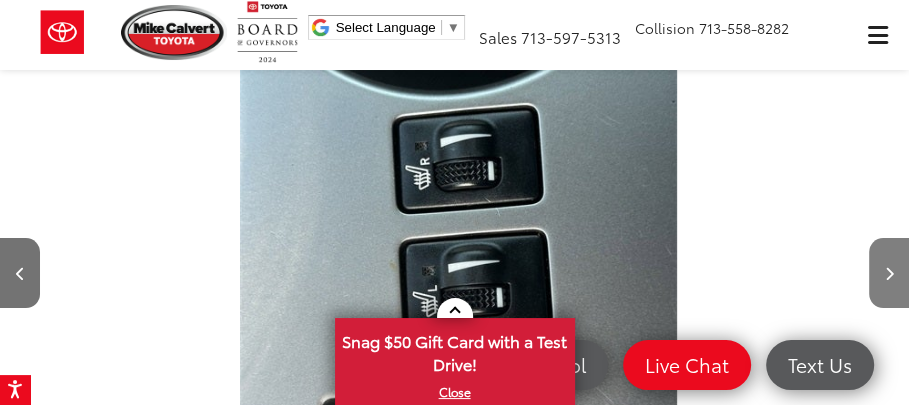 click at bounding box center (889, 274) 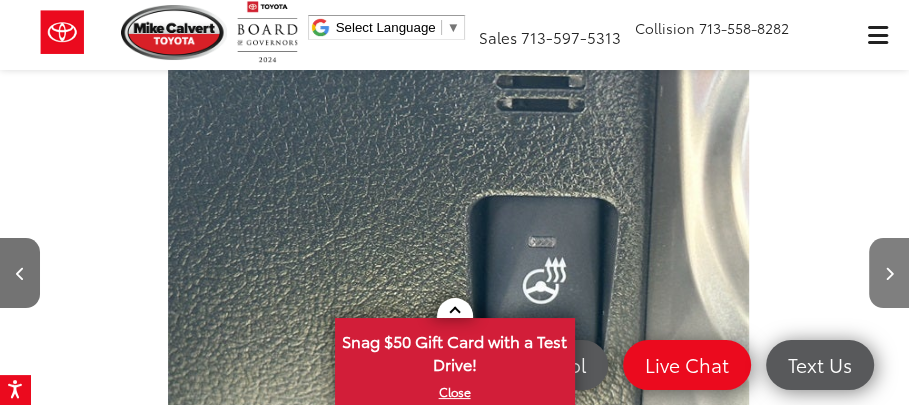 click at bounding box center (889, 274) 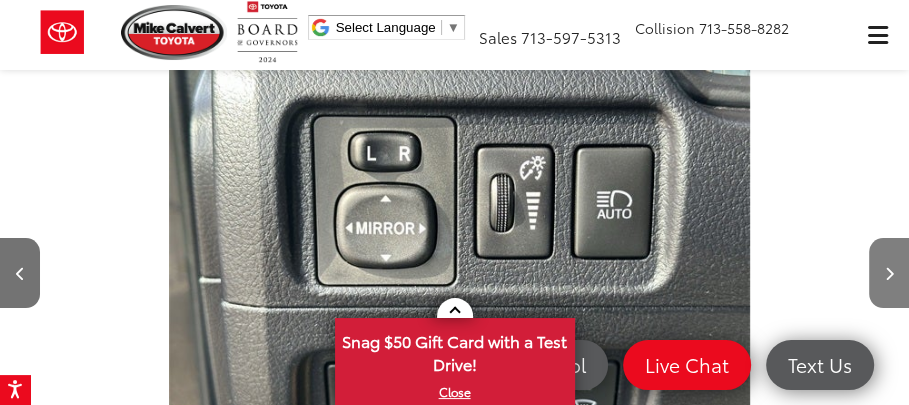 click at bounding box center (889, 274) 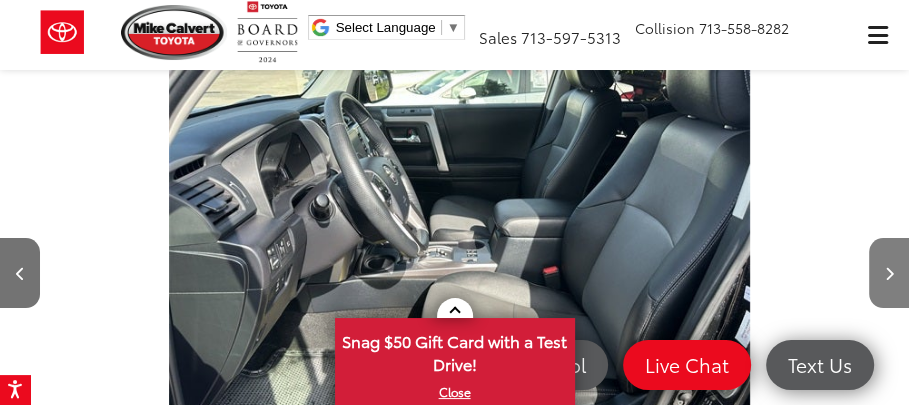 click at bounding box center (889, 274) 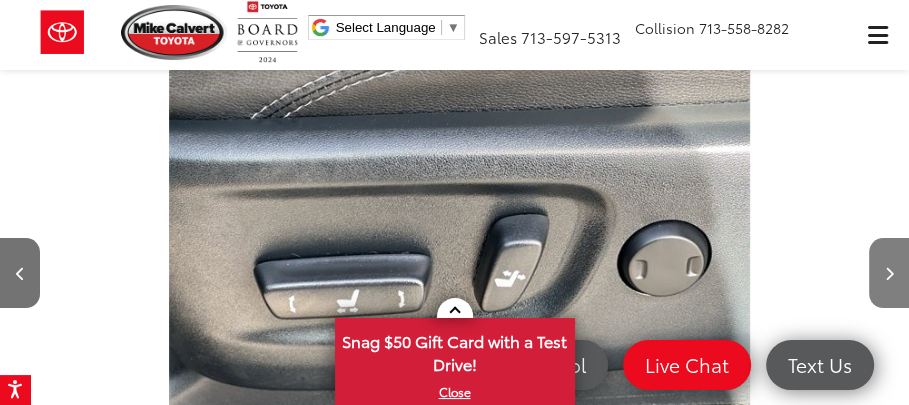 click at bounding box center [889, 274] 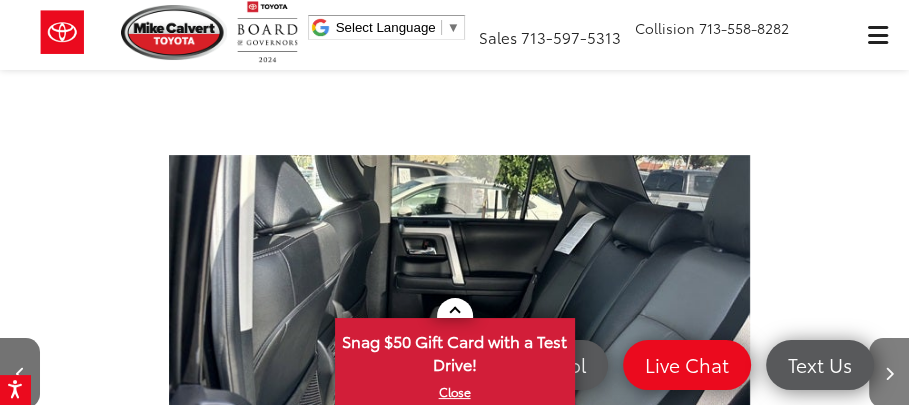 click at bounding box center [889, 374] 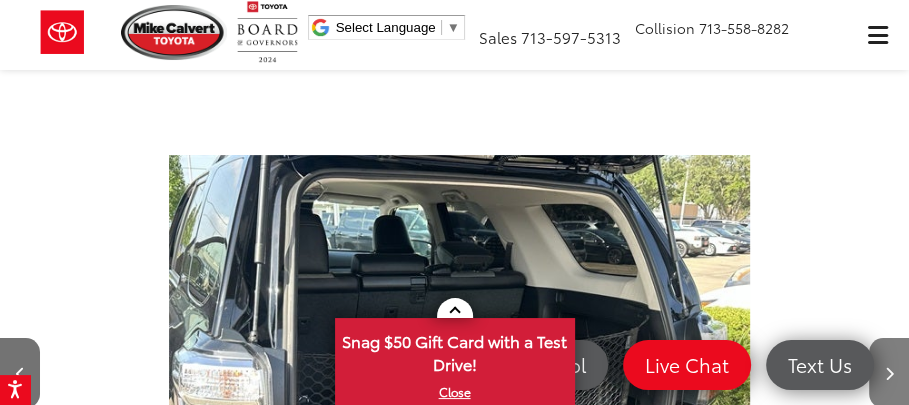 click at bounding box center [889, 374] 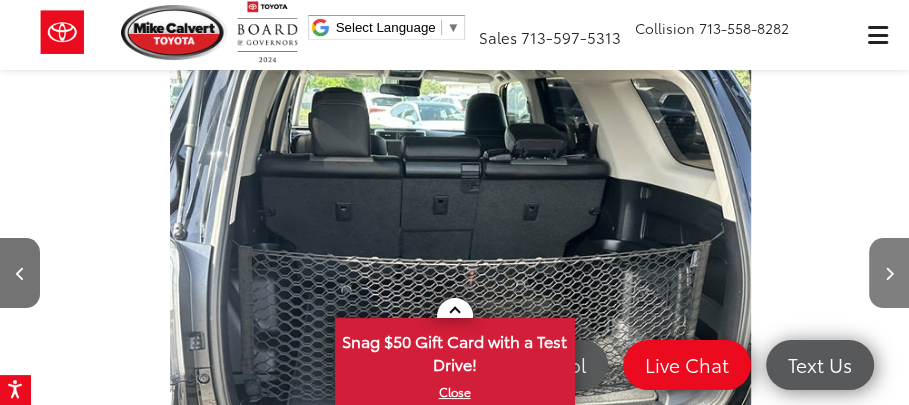 click at bounding box center (889, 274) 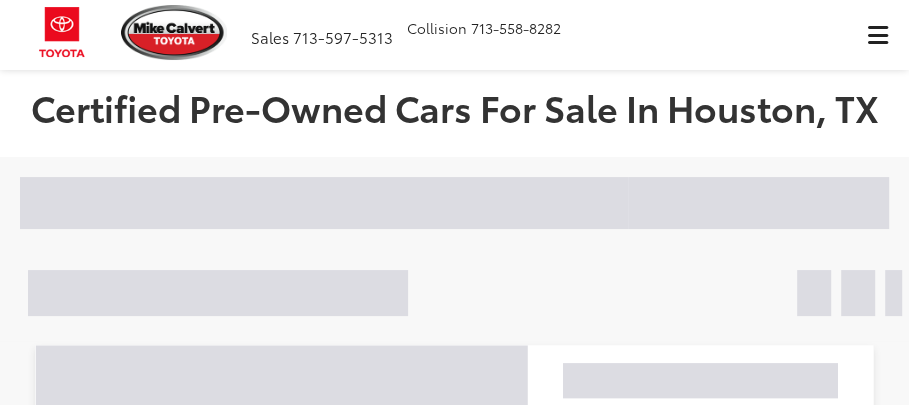 scroll, scrollTop: 6104, scrollLeft: 0, axis: vertical 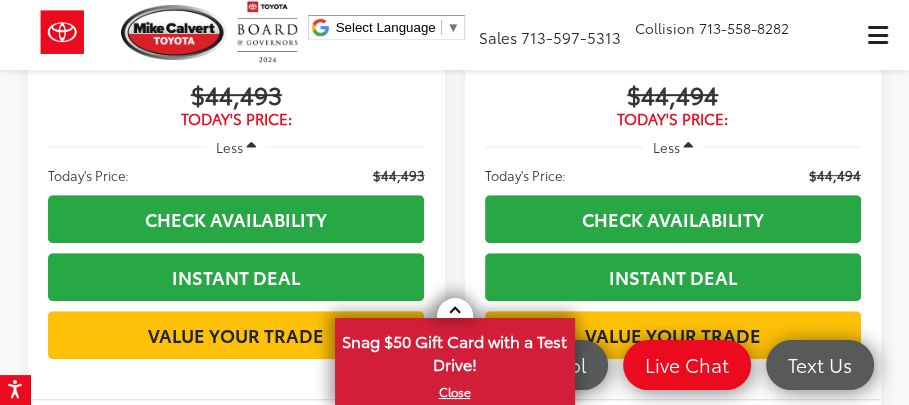 click at bounding box center [237, -329] 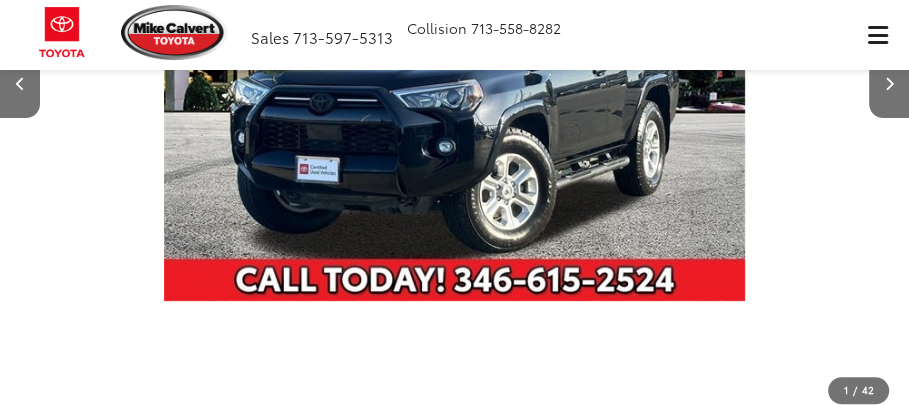 scroll, scrollTop: 500, scrollLeft: 0, axis: vertical 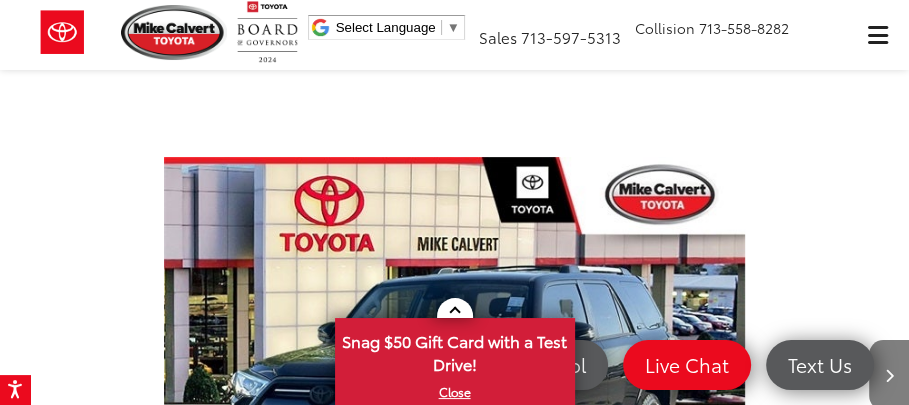click at bounding box center [889, 376] 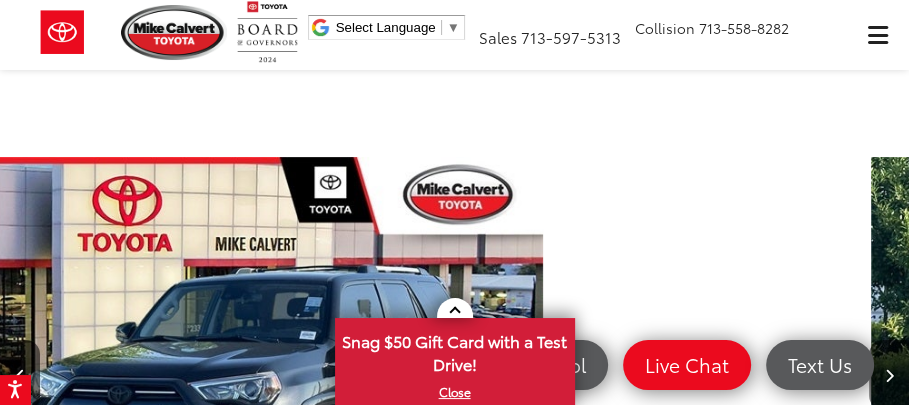 click at bounding box center [889, 376] 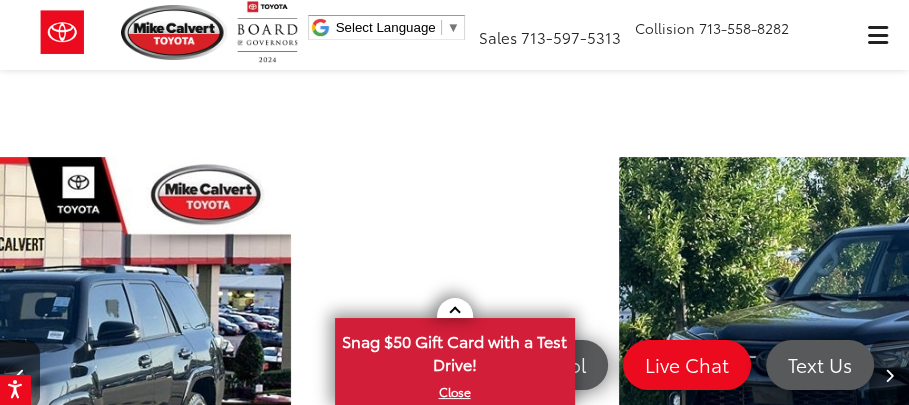 scroll, scrollTop: 0, scrollLeft: 16, axis: horizontal 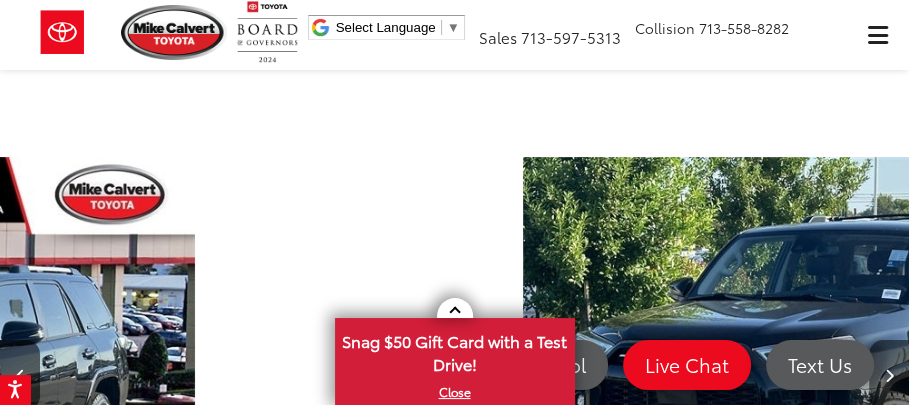 click at bounding box center [889, 376] 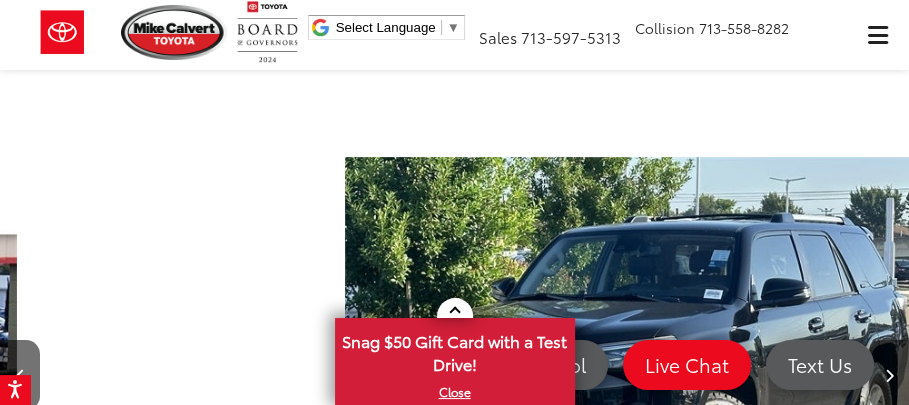 scroll, scrollTop: 0, scrollLeft: 16, axis: horizontal 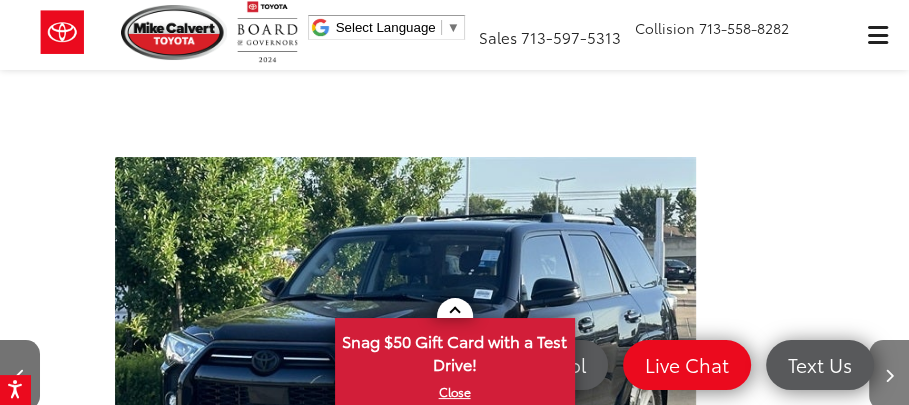 click at bounding box center [889, 376] 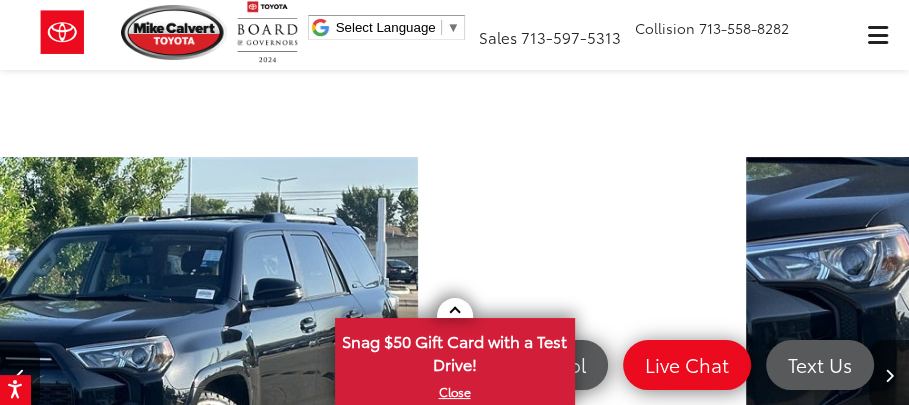 scroll, scrollTop: 0, scrollLeft: 1320, axis: horizontal 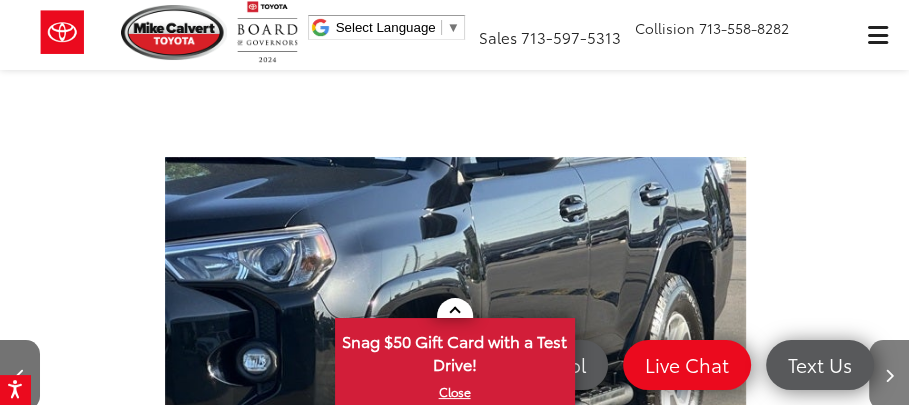 click at bounding box center (889, 376) 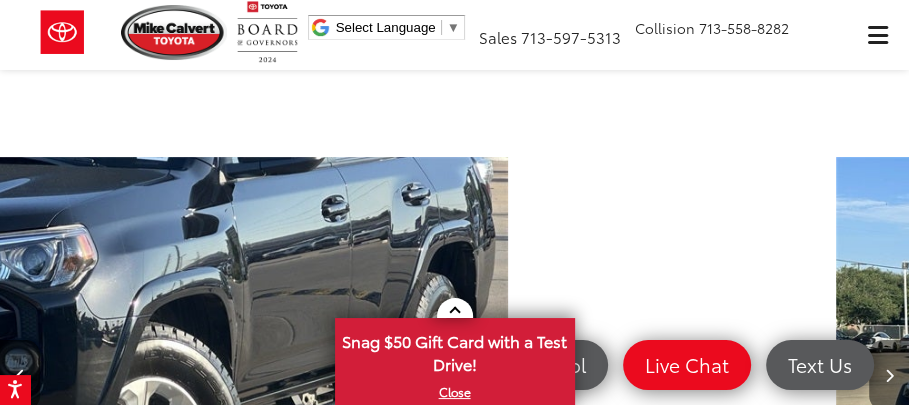 scroll, scrollTop: 0, scrollLeft: 207, axis: horizontal 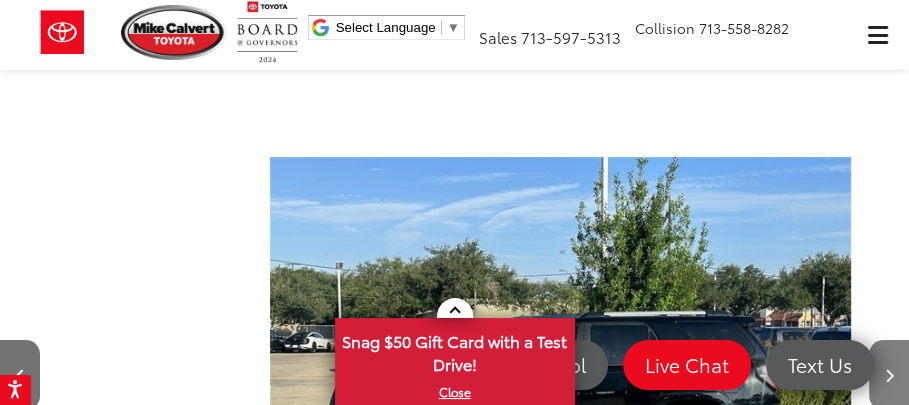 click at bounding box center [889, 376] 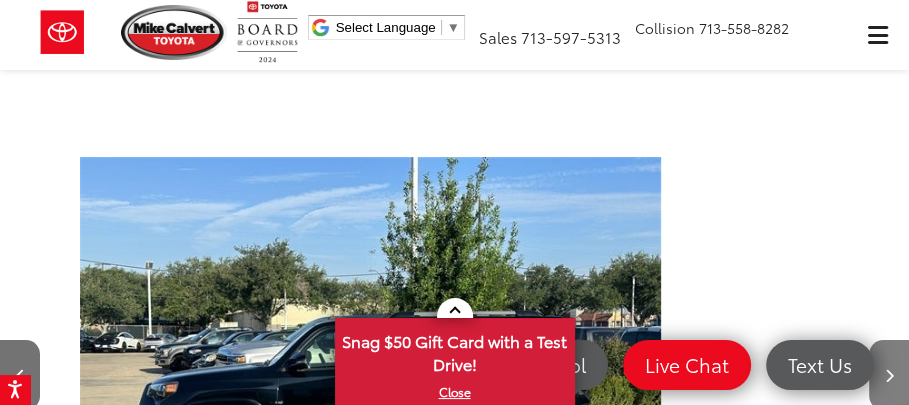 scroll, scrollTop: 0, scrollLeft: 397, axis: horizontal 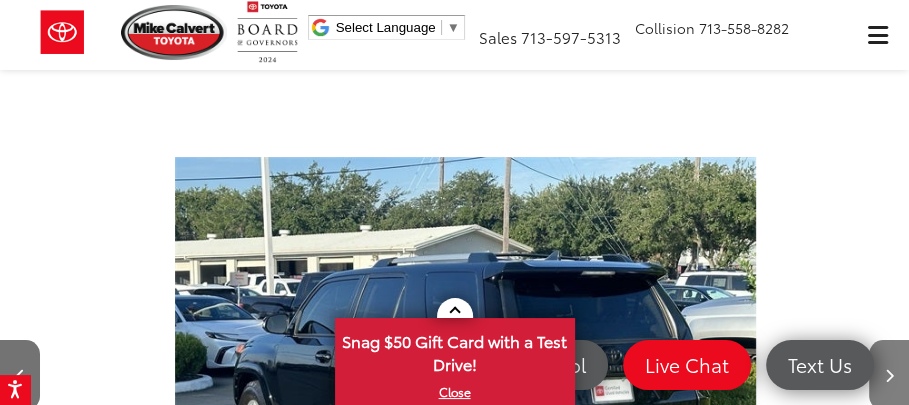 click at bounding box center [889, 376] 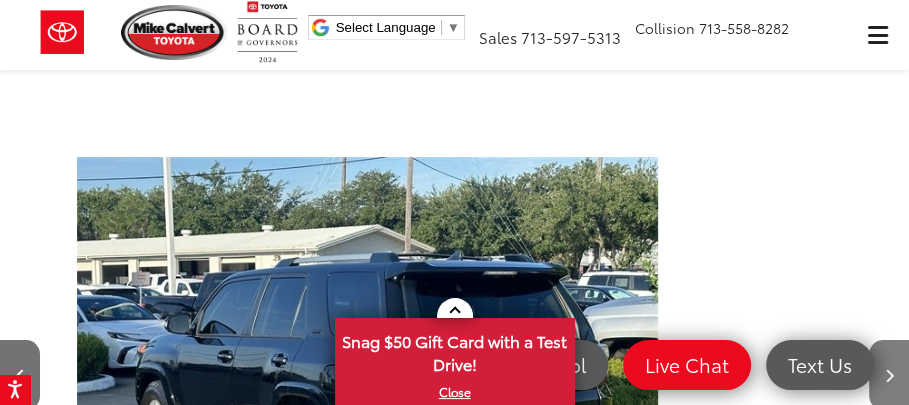 scroll, scrollTop: 0, scrollLeft: 588, axis: horizontal 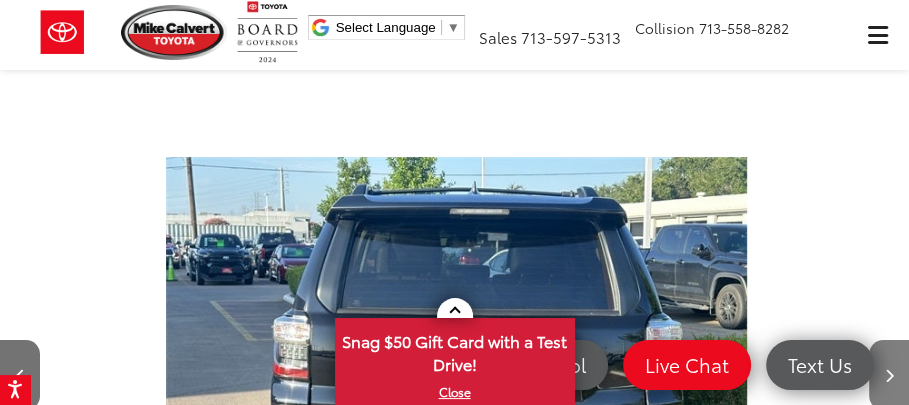 click at bounding box center (889, 376) 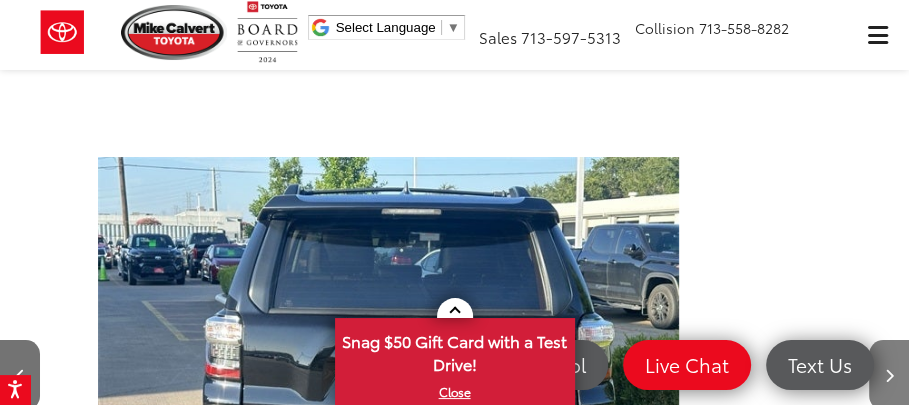 scroll, scrollTop: 0, scrollLeft: 746, axis: horizontal 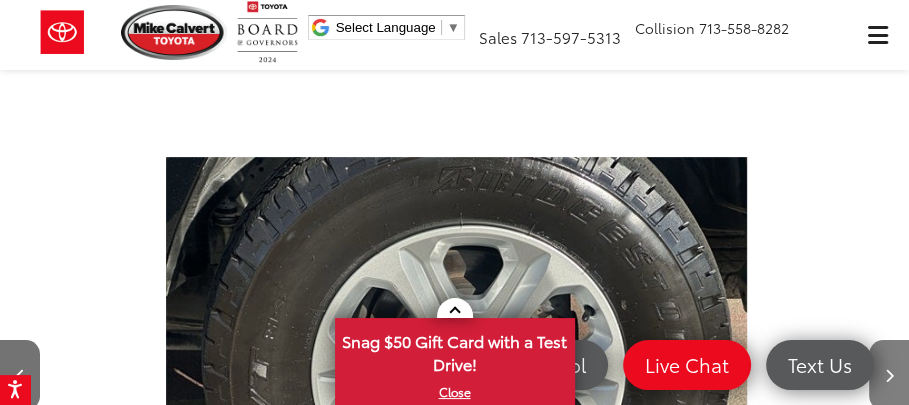 click at bounding box center (889, 376) 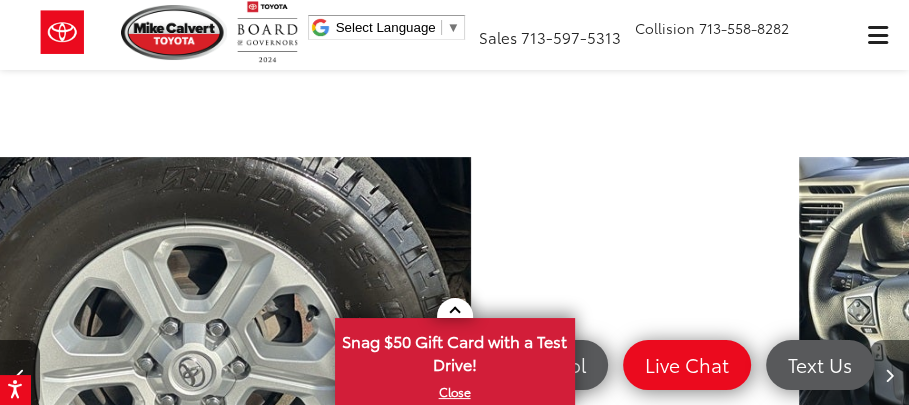 scroll, scrollTop: 0, scrollLeft: 970, axis: horizontal 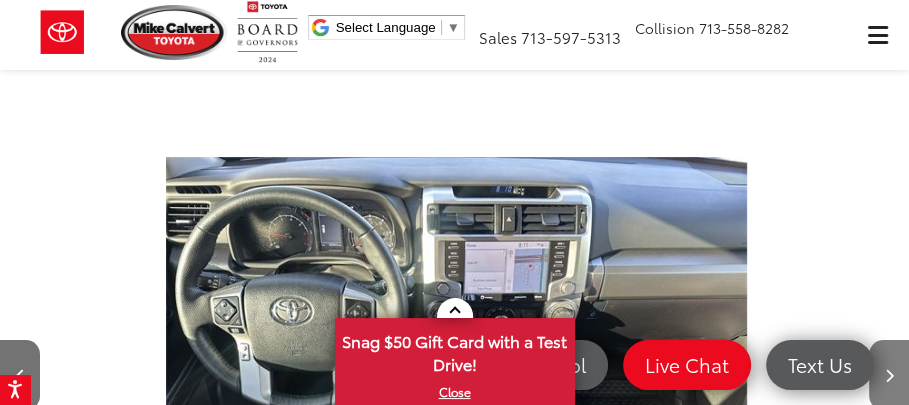 click at bounding box center [889, 376] 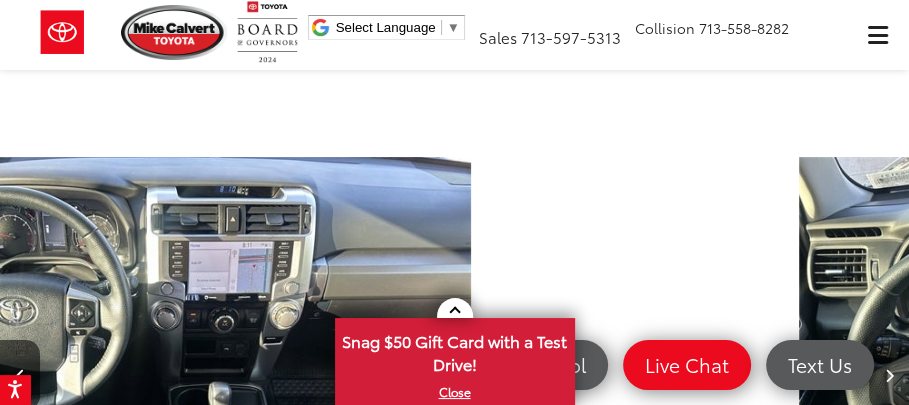 scroll, scrollTop: 0, scrollLeft: 1161, axis: horizontal 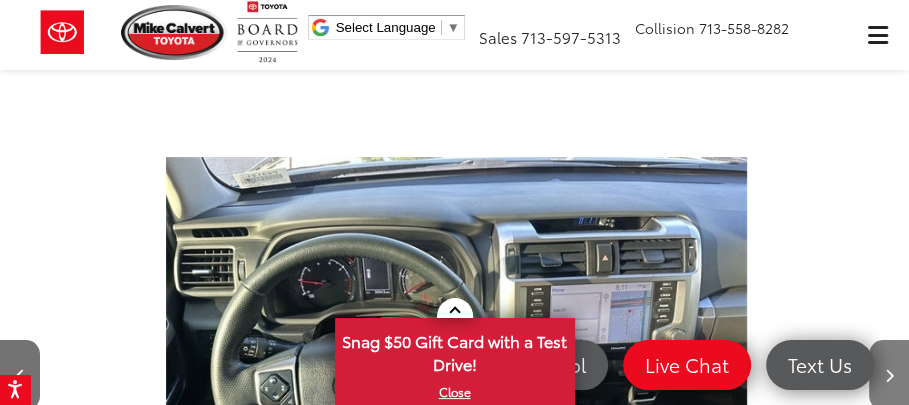 click at bounding box center [889, 376] 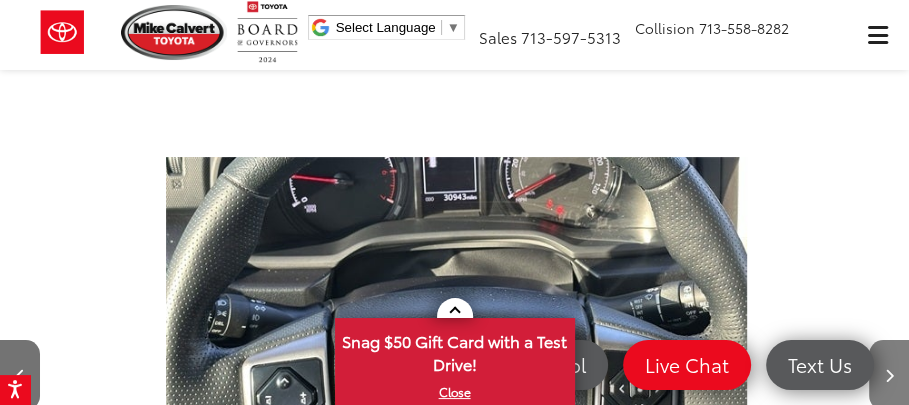 click at bounding box center (889, 376) 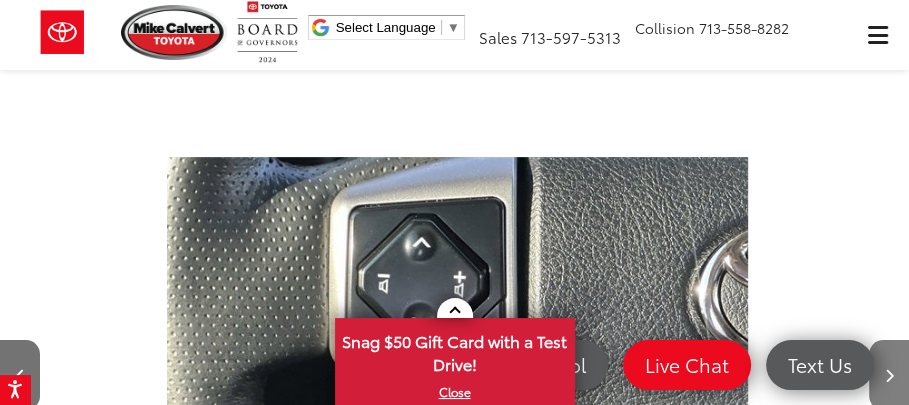 click at bounding box center (889, 376) 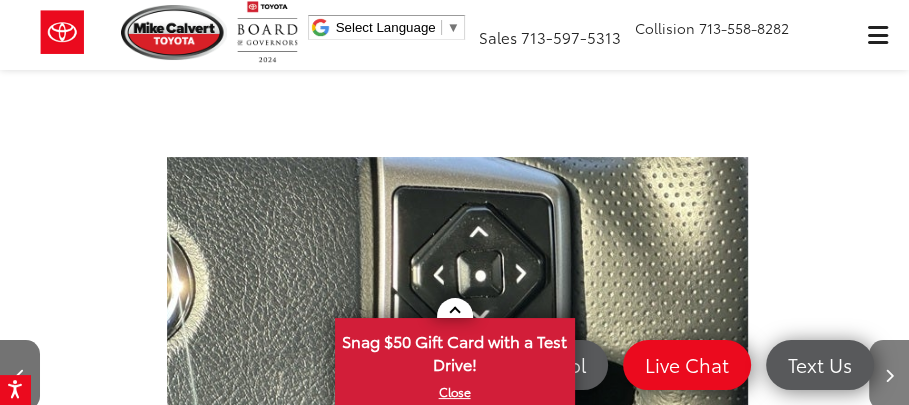 click at bounding box center (889, 376) 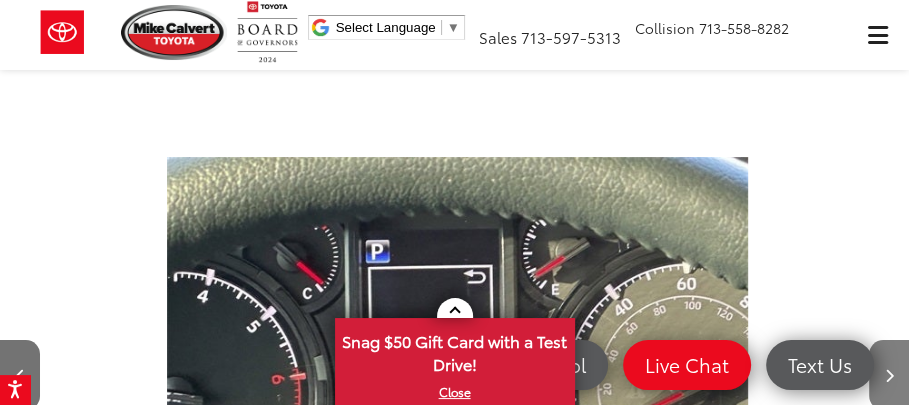 click at bounding box center (889, 376) 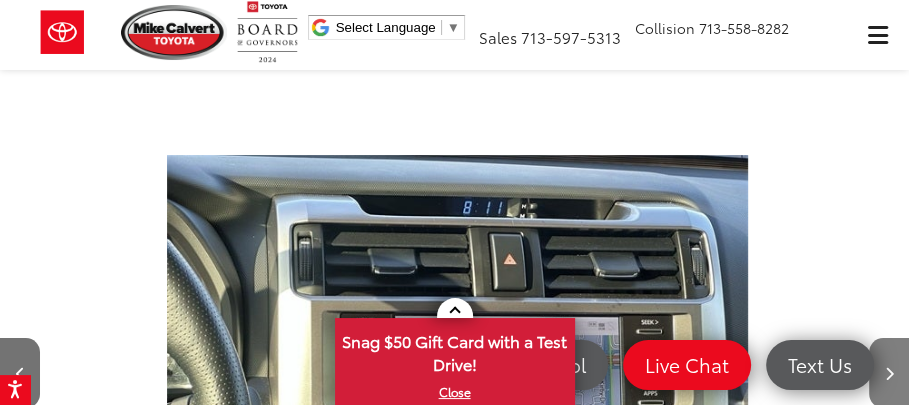 click at bounding box center [889, 374] 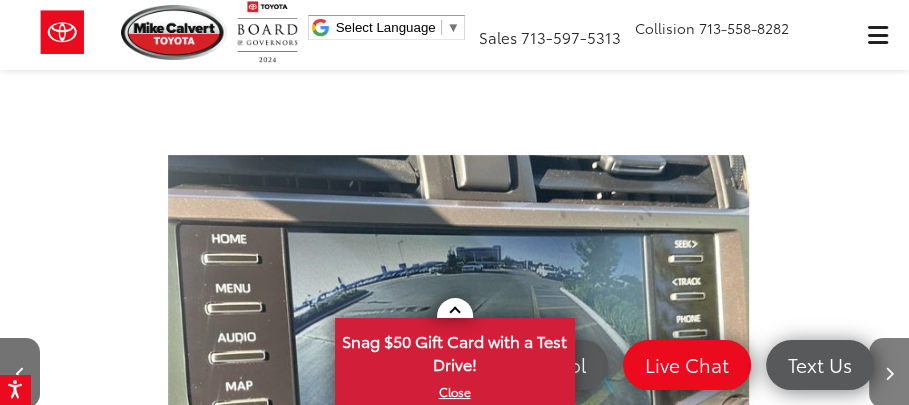 click at bounding box center (889, 374) 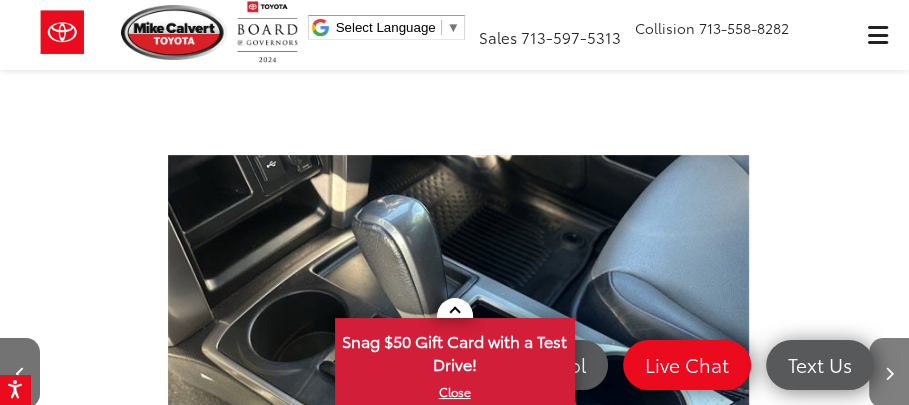 click at bounding box center [889, 374] 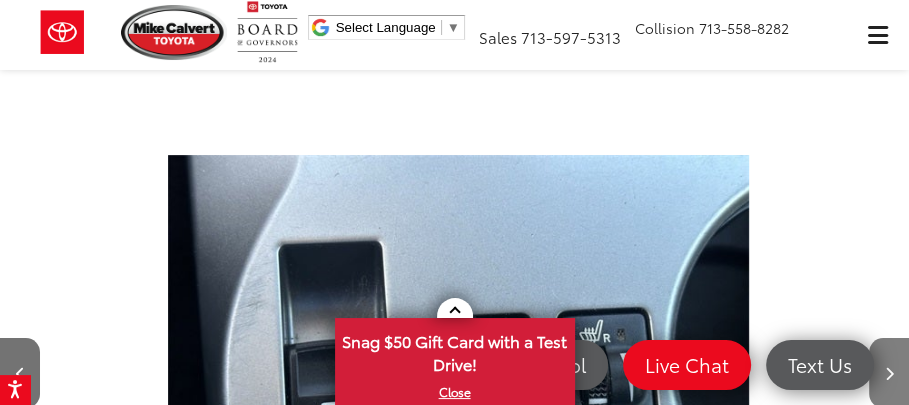 click at bounding box center [889, 374] 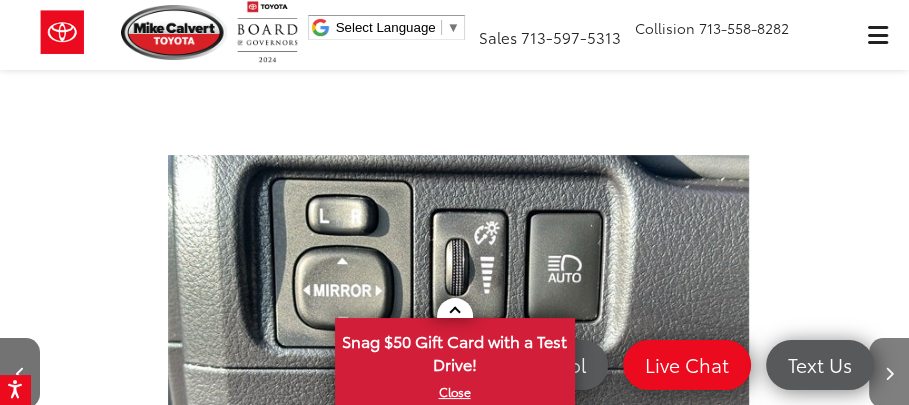 click at bounding box center (889, 374) 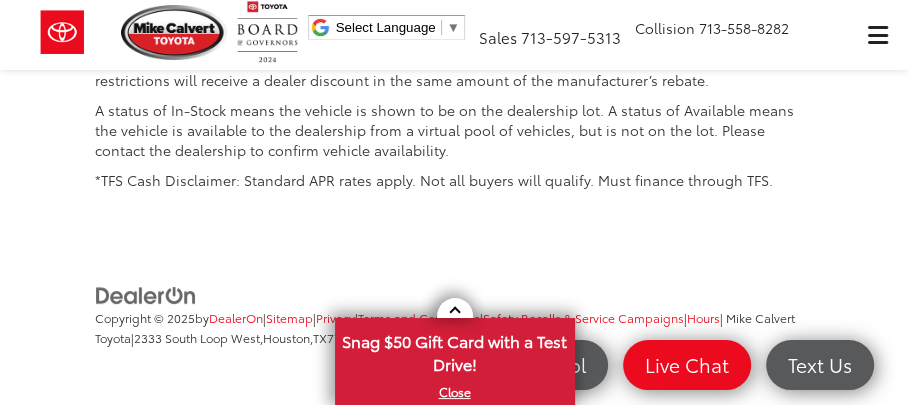 scroll, scrollTop: 156, scrollLeft: 0, axis: vertical 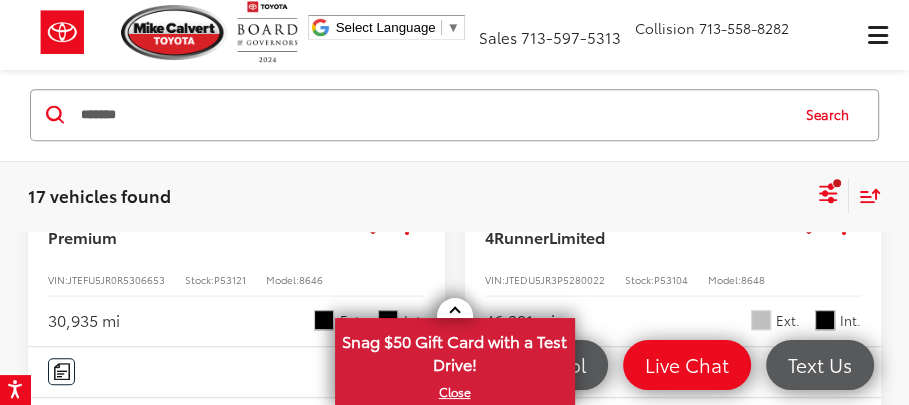 click at bounding box center (237, 15) 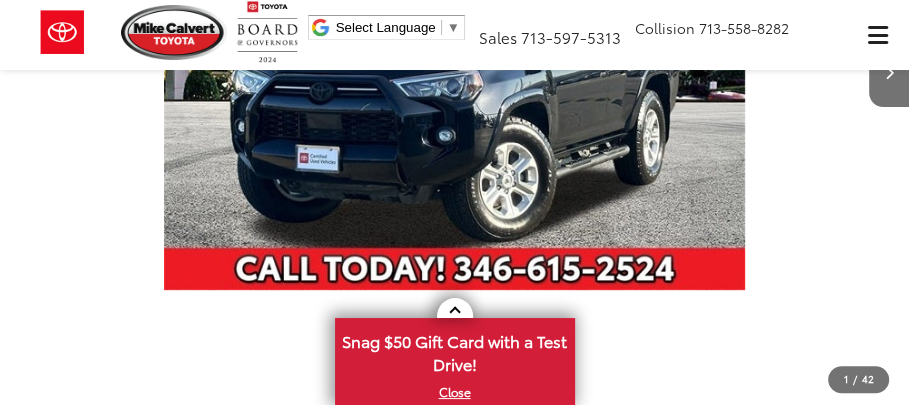 scroll, scrollTop: 800, scrollLeft: 0, axis: vertical 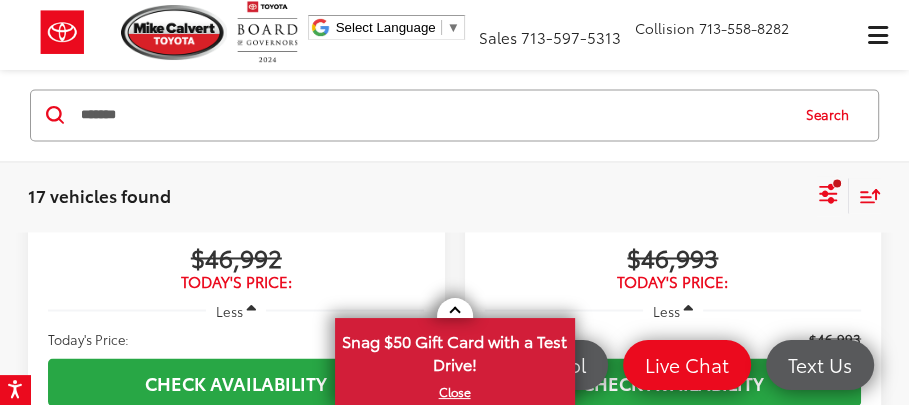 click at bounding box center [674, -165] 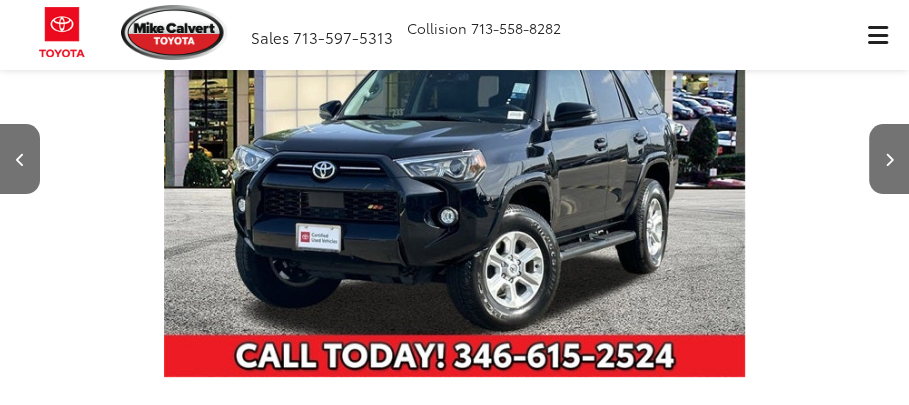 scroll, scrollTop: 500, scrollLeft: 0, axis: vertical 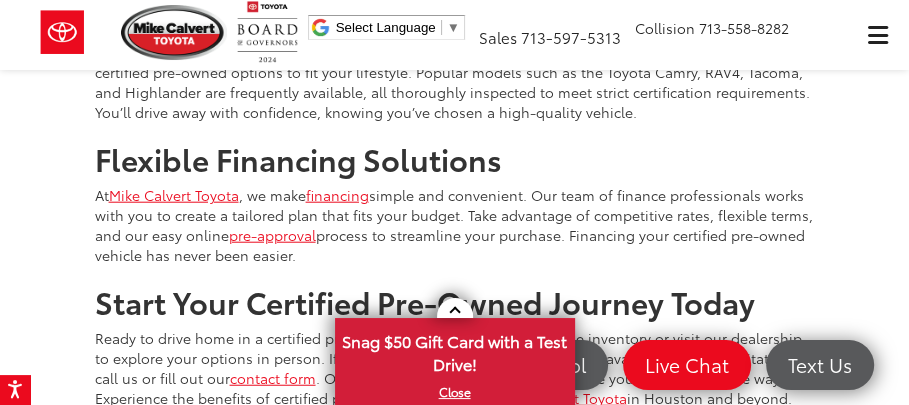 click 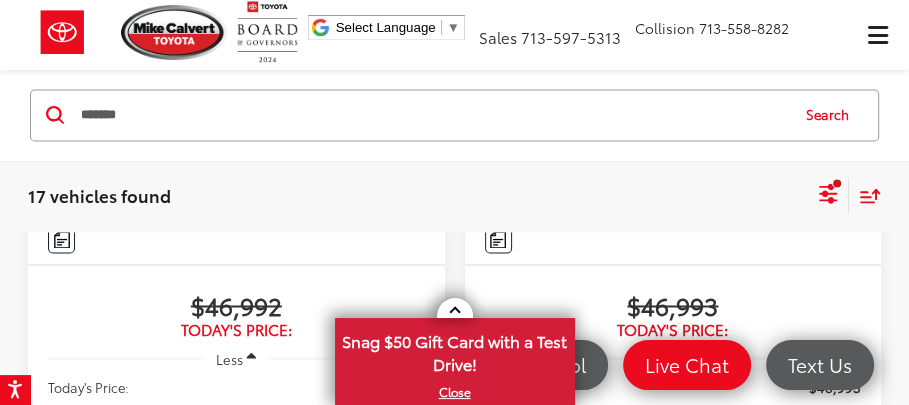 scroll, scrollTop: 5856, scrollLeft: 0, axis: vertical 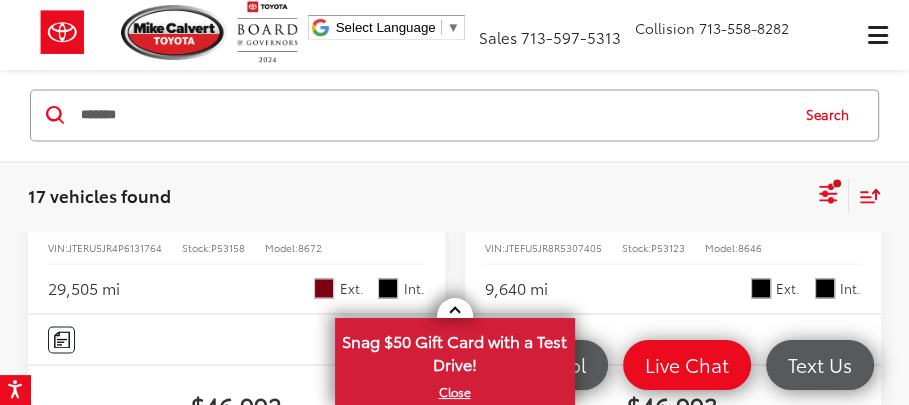 click at bounding box center [237, -17] 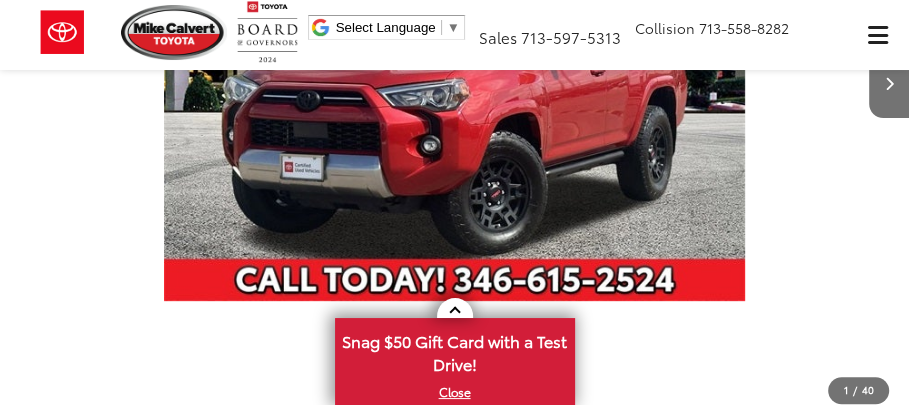 scroll, scrollTop: 656, scrollLeft: 0, axis: vertical 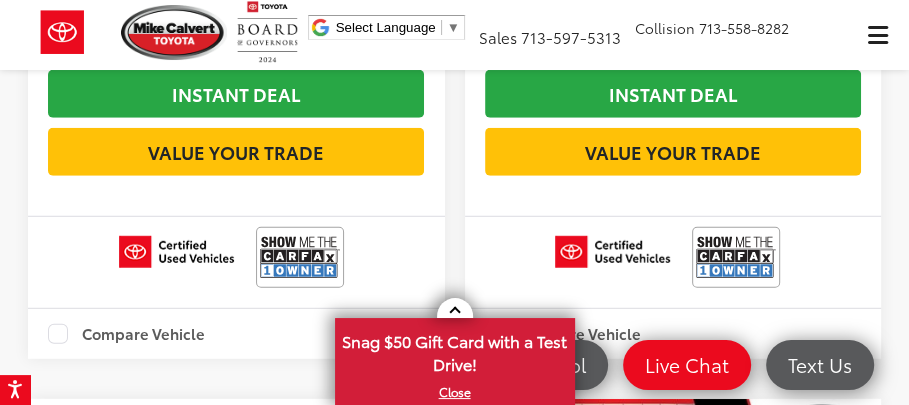 click on "TRD Off-Road Premium" at bounding box center [194, -302] 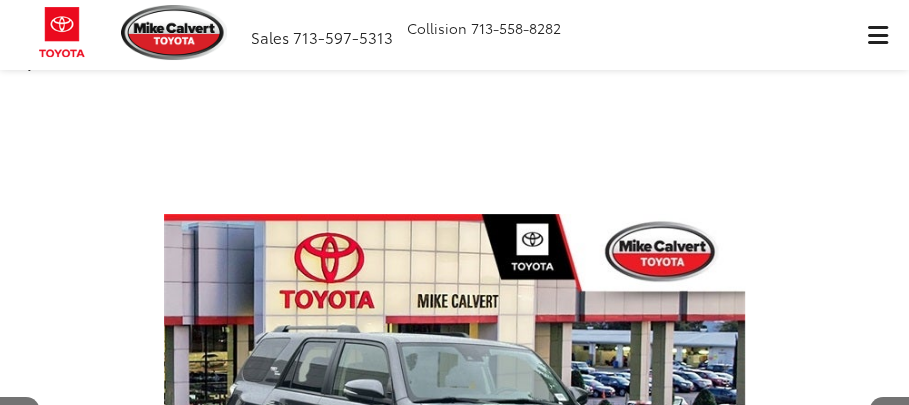 scroll, scrollTop: 200, scrollLeft: 0, axis: vertical 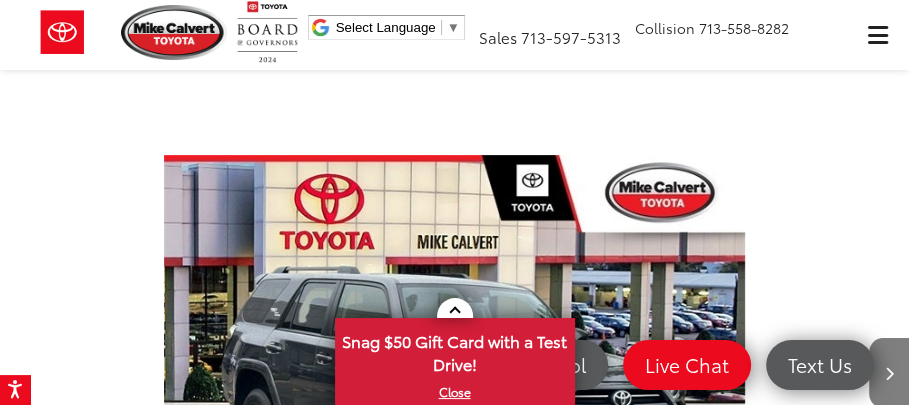 click at bounding box center [889, 374] 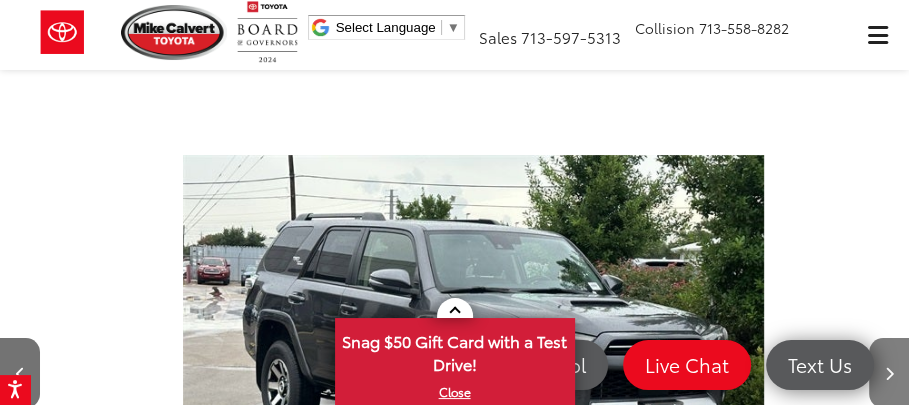 scroll, scrollTop: 0, scrollLeft: 908, axis: horizontal 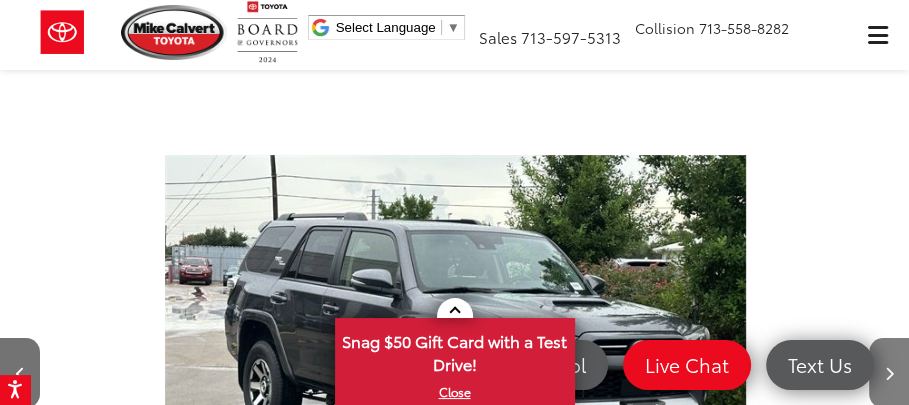 click at bounding box center [889, 373] 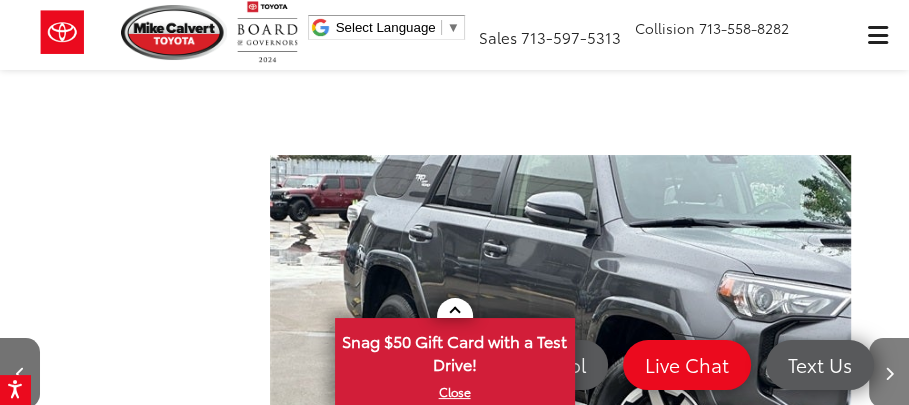scroll, scrollTop: 0, scrollLeft: 1817, axis: horizontal 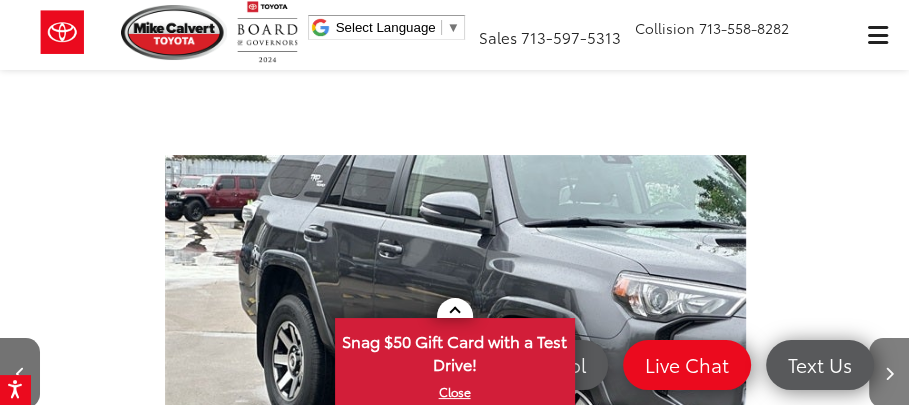 click at bounding box center (889, 373) 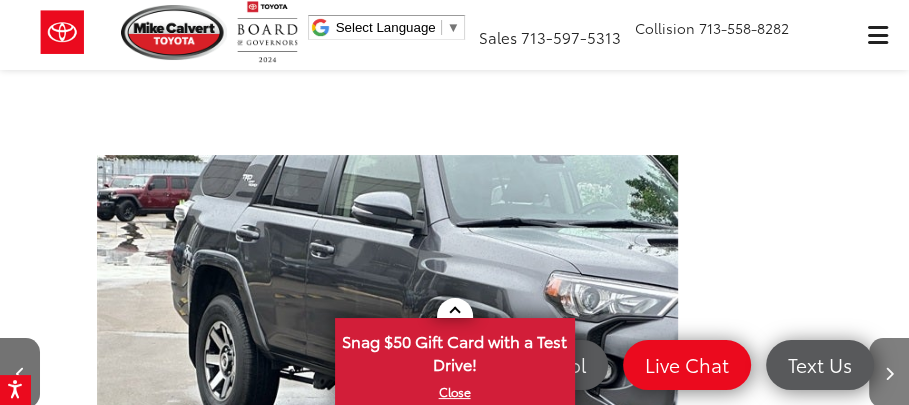 scroll, scrollTop: 0, scrollLeft: 187, axis: horizontal 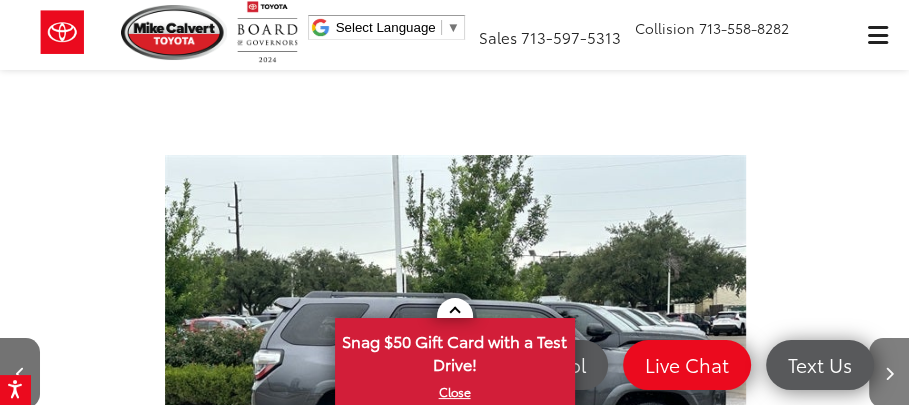 click at bounding box center [889, 373] 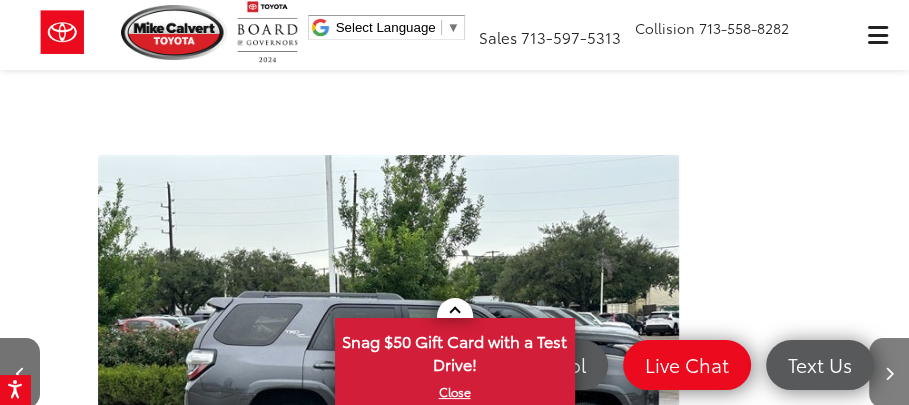 scroll, scrollTop: 0, scrollLeft: 397, axis: horizontal 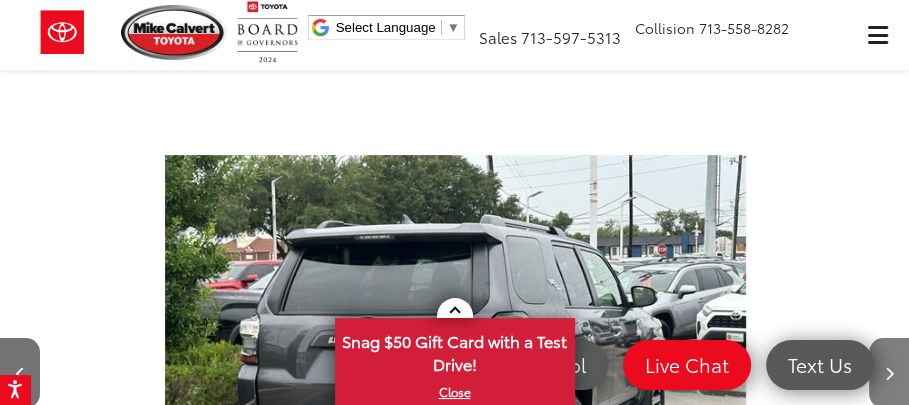 click at bounding box center (889, 374) 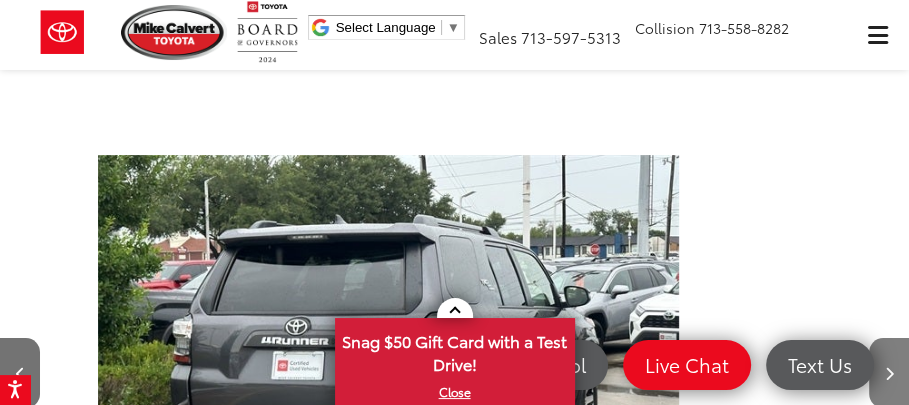 scroll, scrollTop: 0, scrollLeft: 568, axis: horizontal 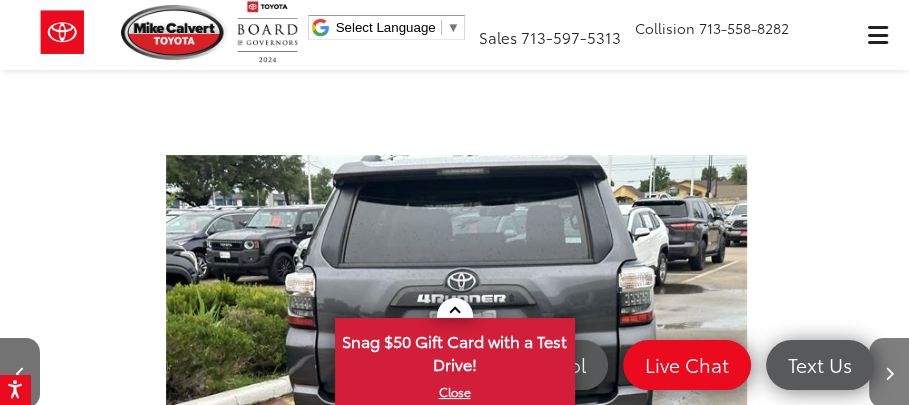click at bounding box center [889, 373] 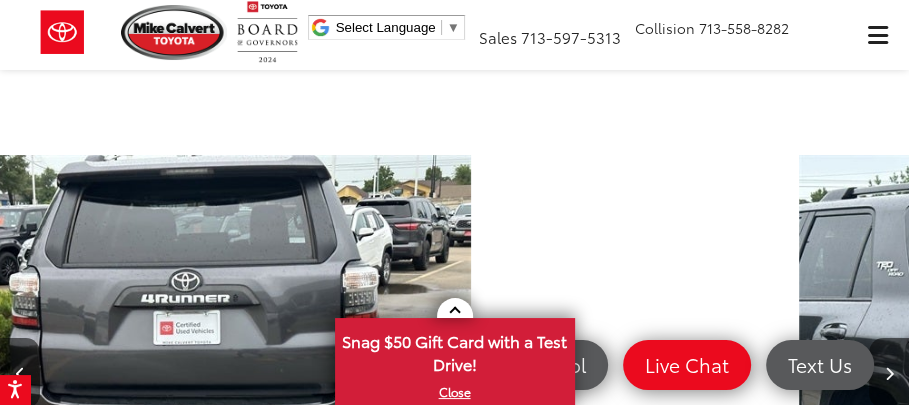 scroll, scrollTop: 0, scrollLeft: 779, axis: horizontal 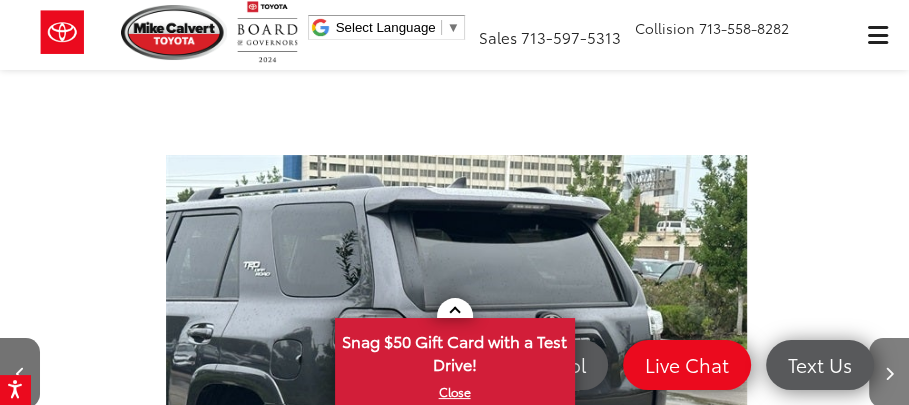click at bounding box center [889, 373] 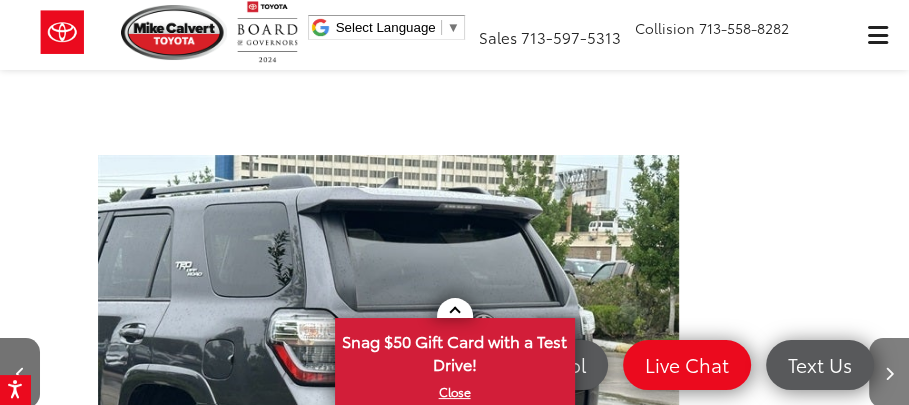 scroll, scrollTop: 0, scrollLeft: 950, axis: horizontal 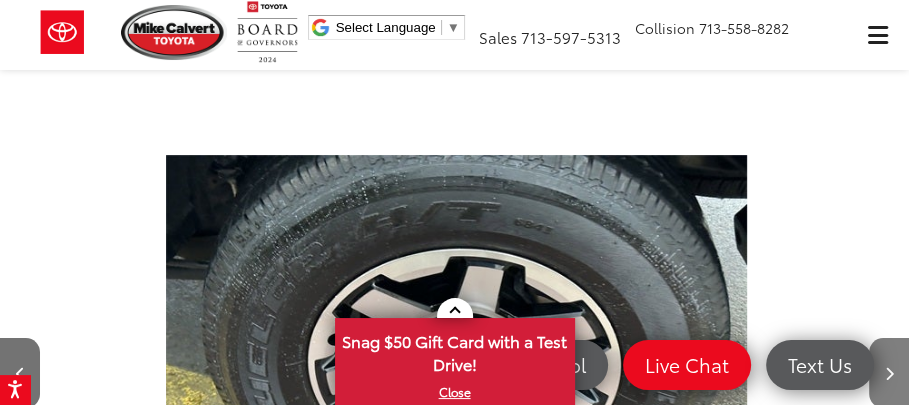 click at bounding box center (889, 373) 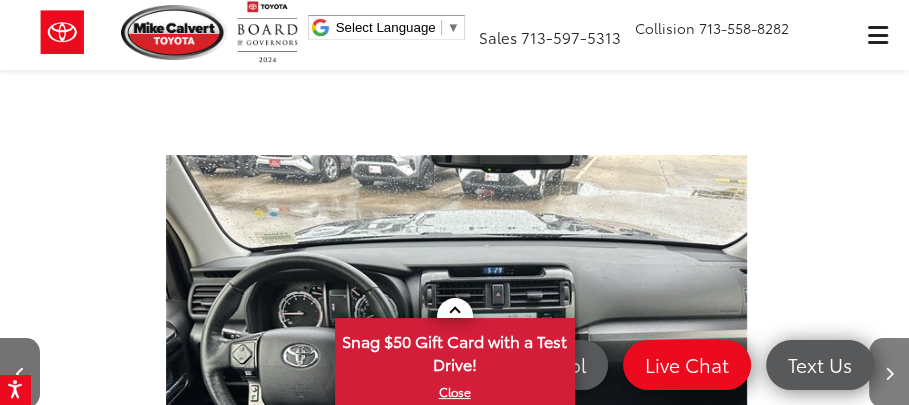 click at bounding box center (889, 373) 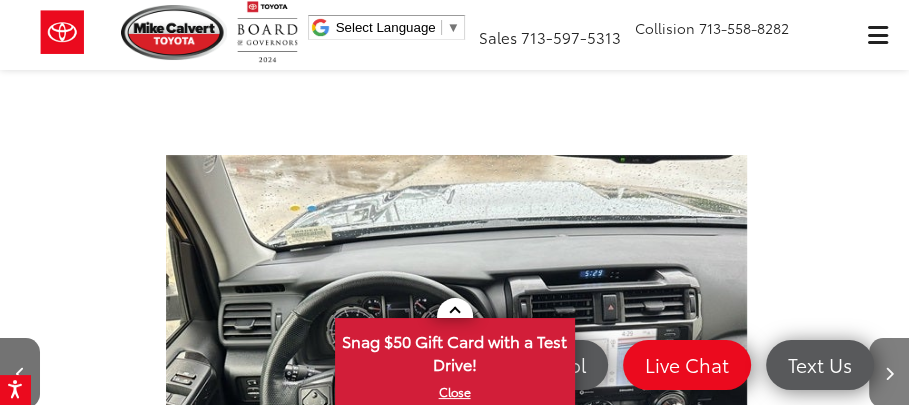 click at bounding box center (889, 373) 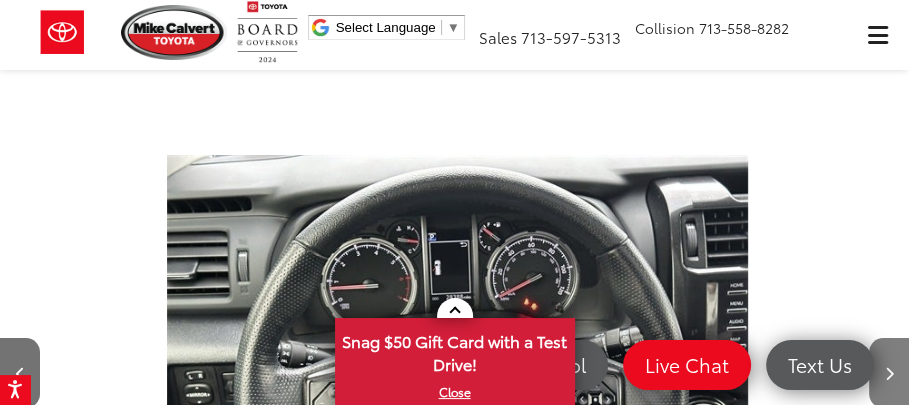 click at bounding box center [889, 373] 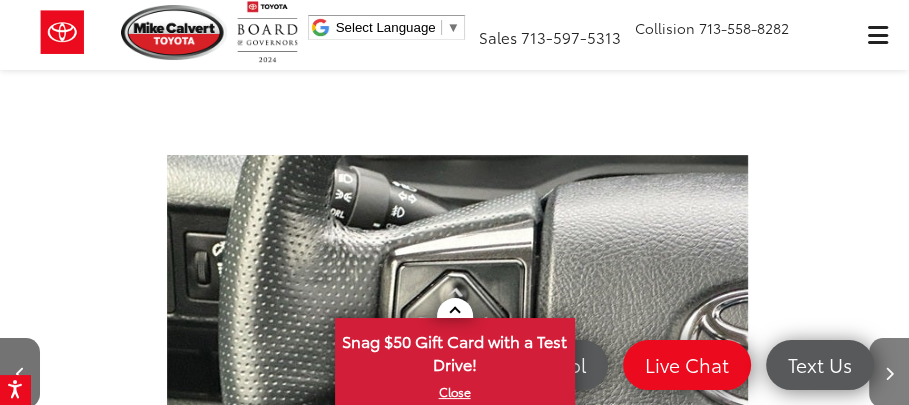 click at bounding box center [889, 373] 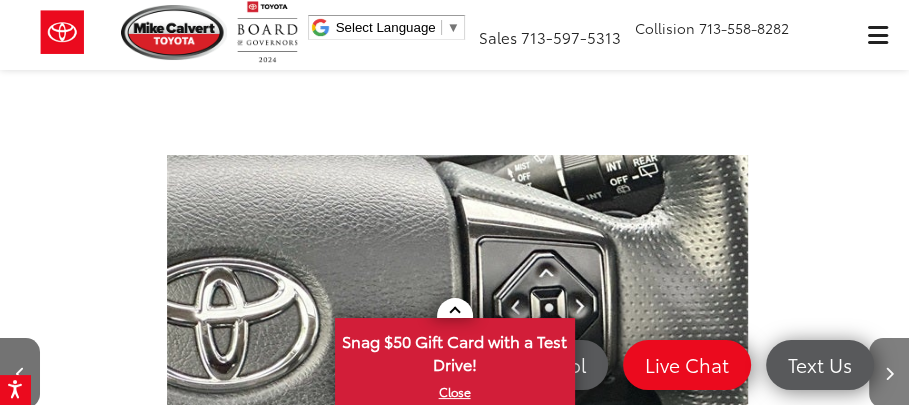 click at bounding box center [889, 373] 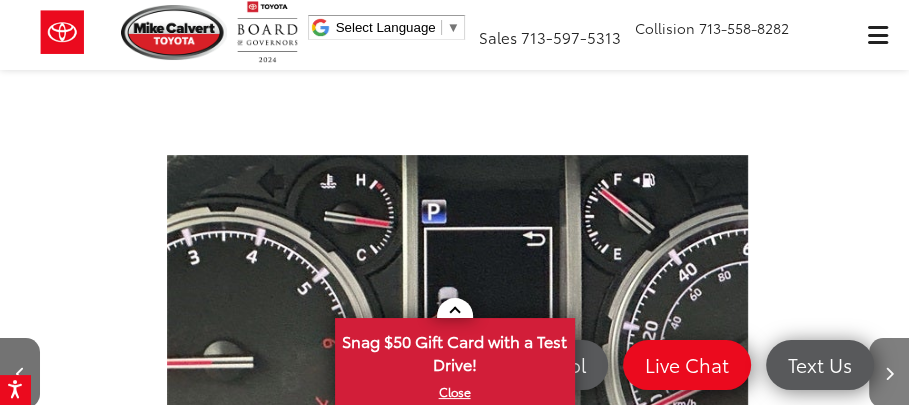click at bounding box center [889, 373] 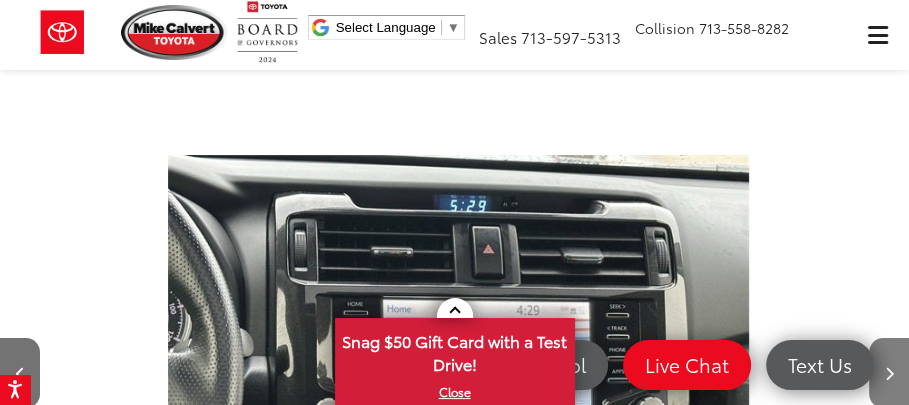 click at bounding box center (889, 373) 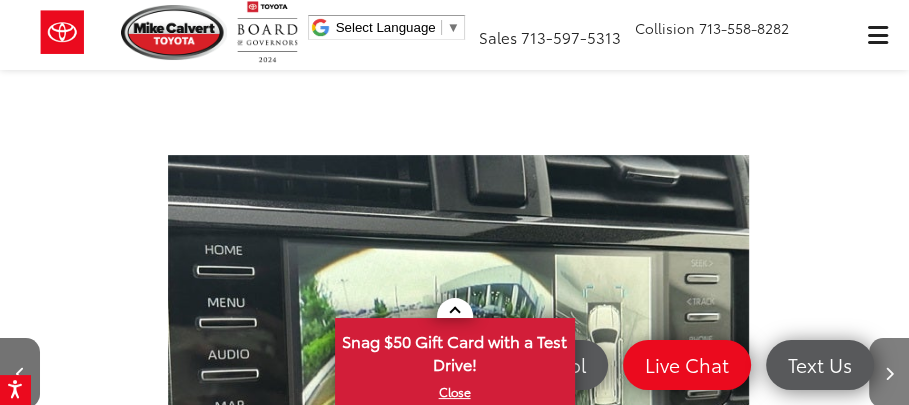 click at bounding box center [889, 373] 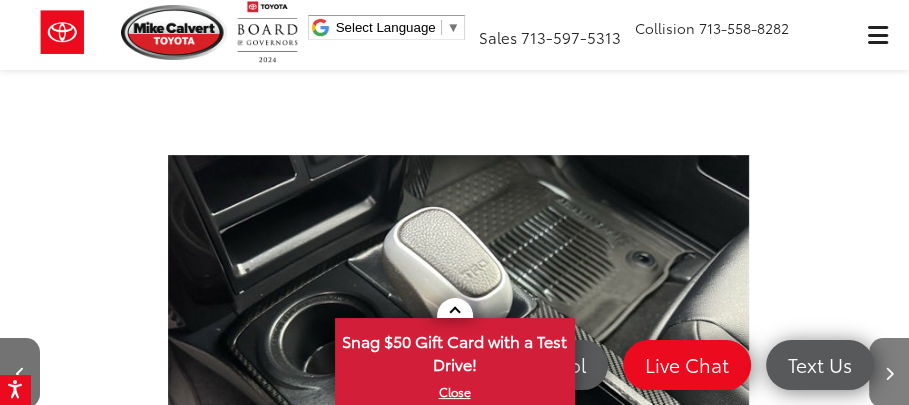 click at bounding box center (889, 373) 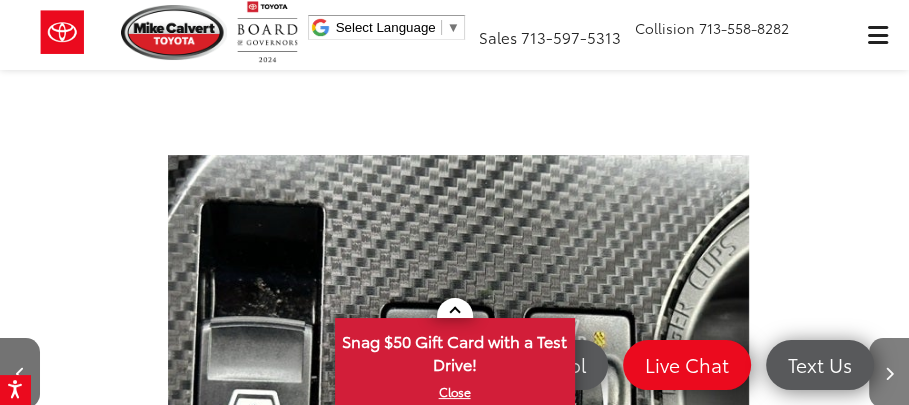 click at bounding box center [889, 373] 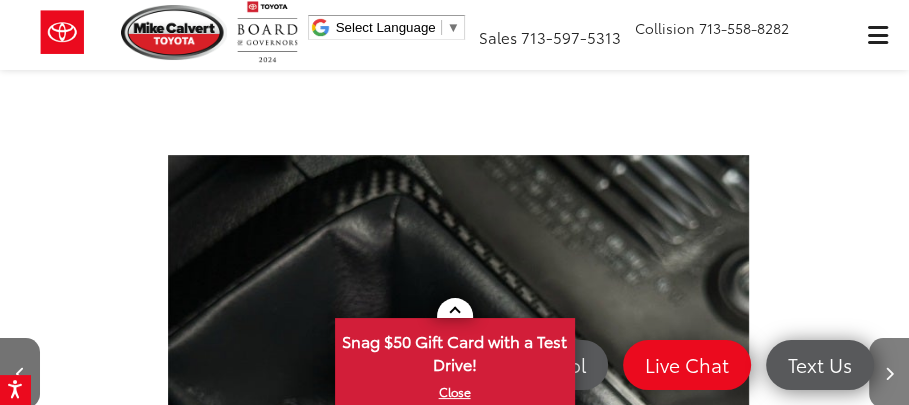 click at bounding box center (889, 373) 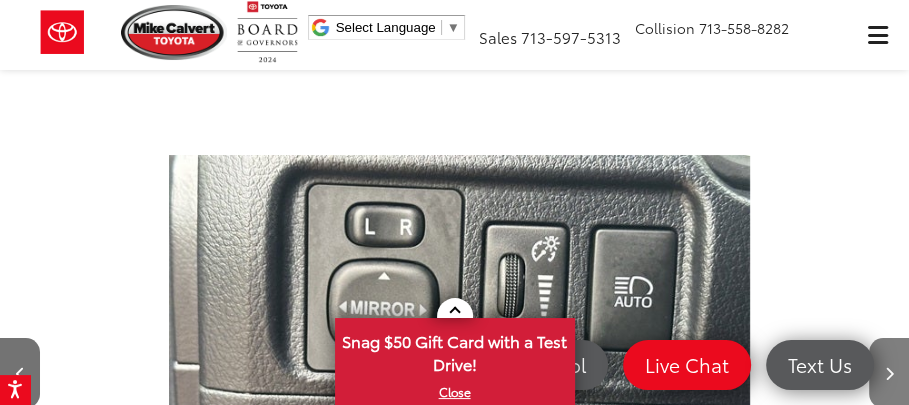 click at bounding box center [889, 373] 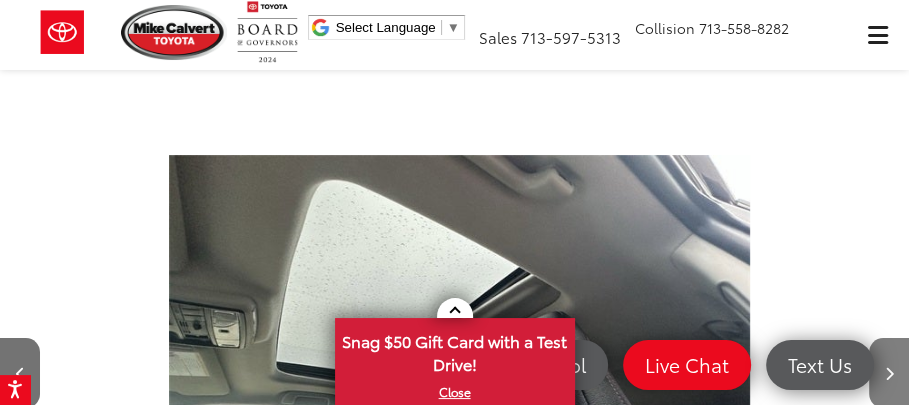 click at bounding box center [889, 373] 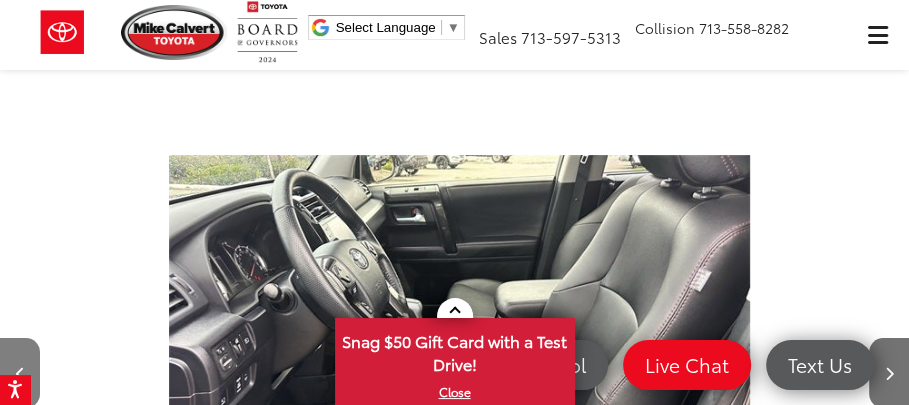 click at bounding box center (20, 374) 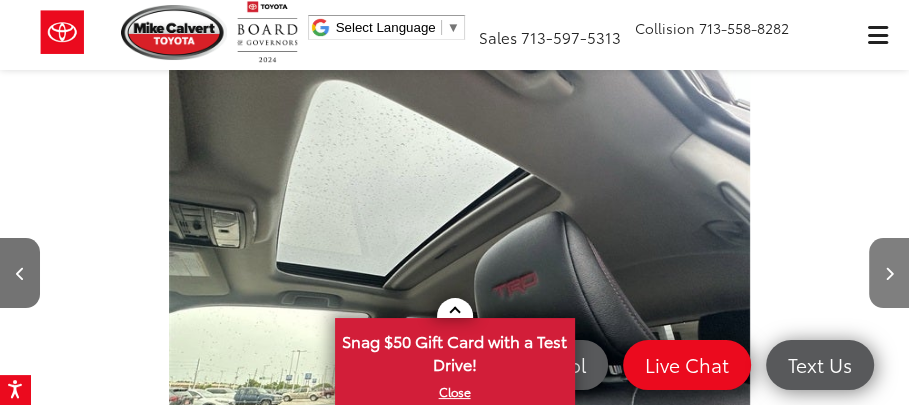 click at bounding box center (889, 274) 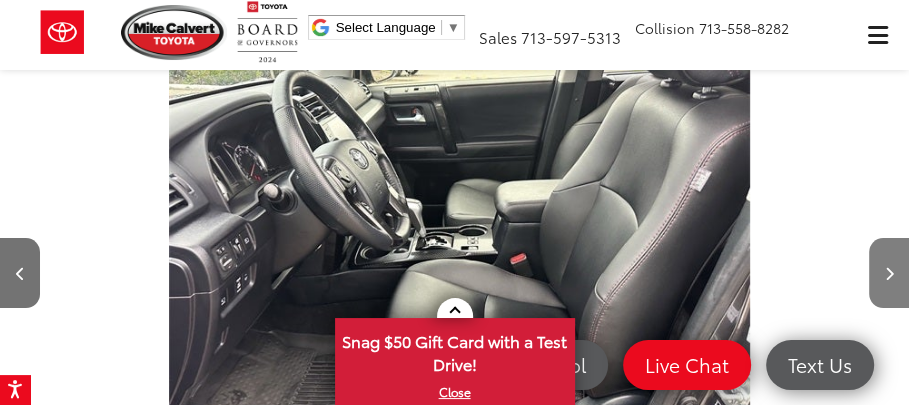 click at bounding box center [889, 274] 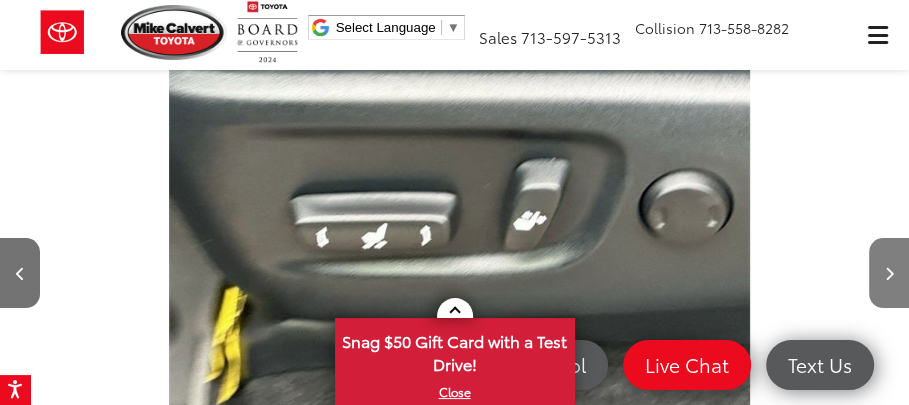click at bounding box center (889, 274) 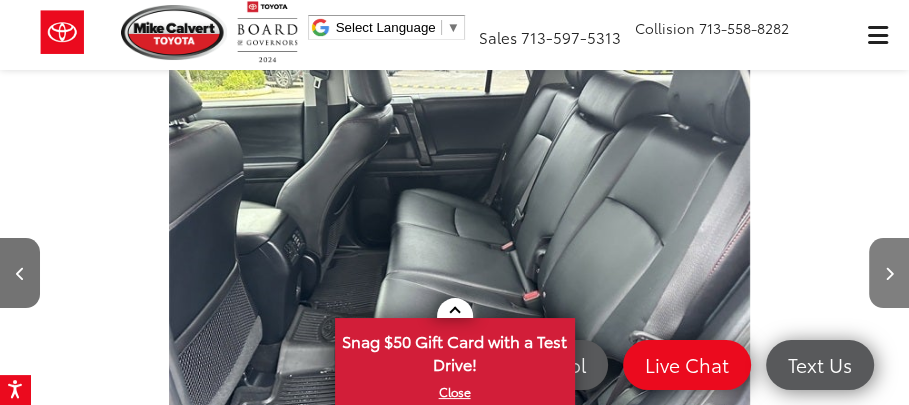 click at bounding box center [889, 273] 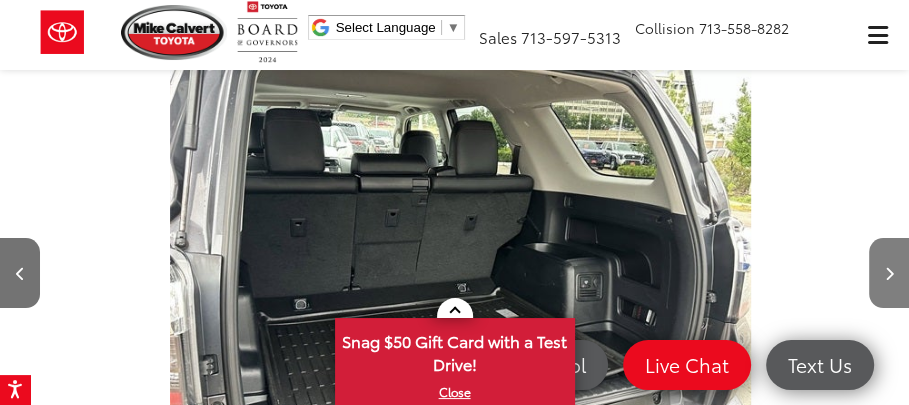 click at bounding box center [889, 273] 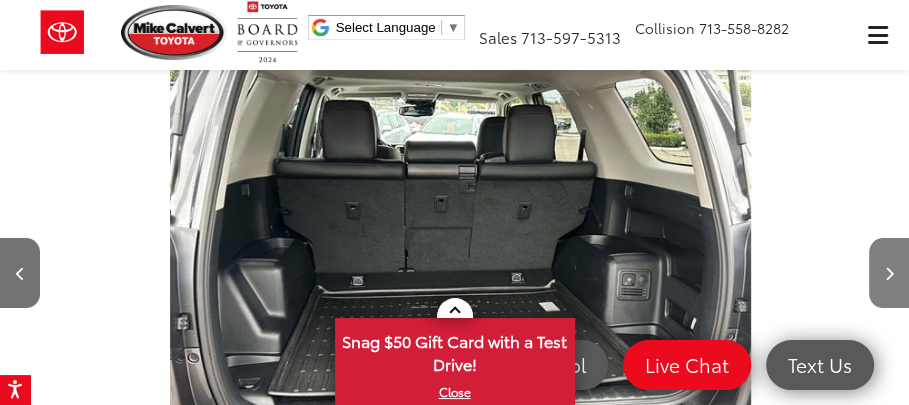 click at bounding box center (889, 273) 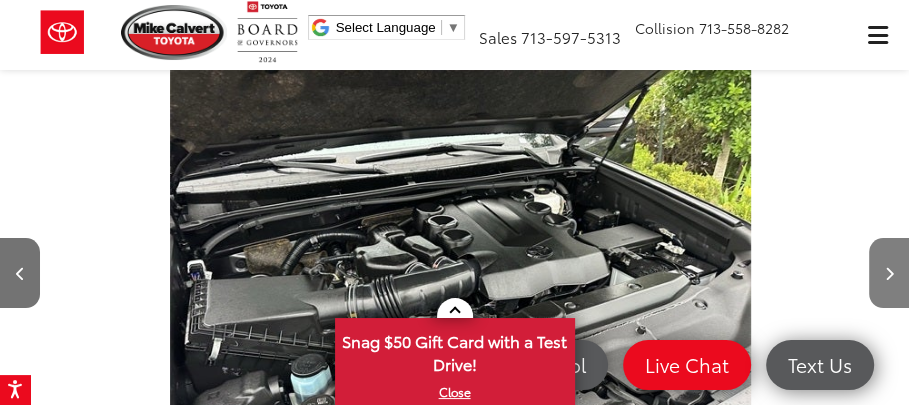 click at bounding box center [889, 273] 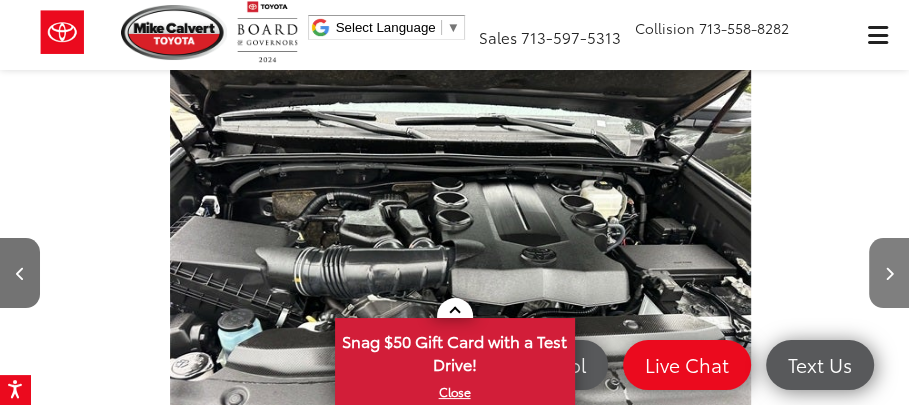 click at bounding box center (841, 273) 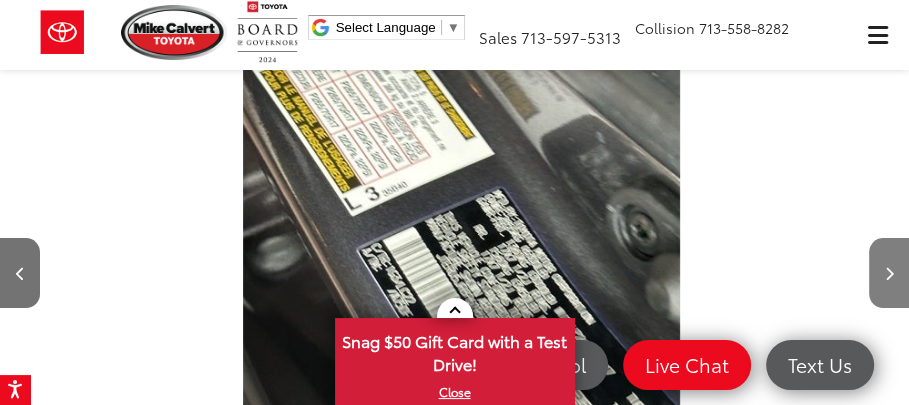 click at bounding box center (841, 273) 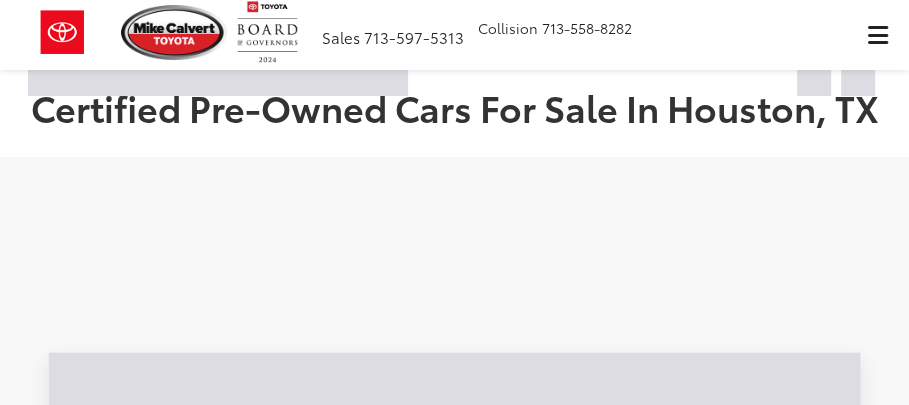 scroll, scrollTop: 7256, scrollLeft: 0, axis: vertical 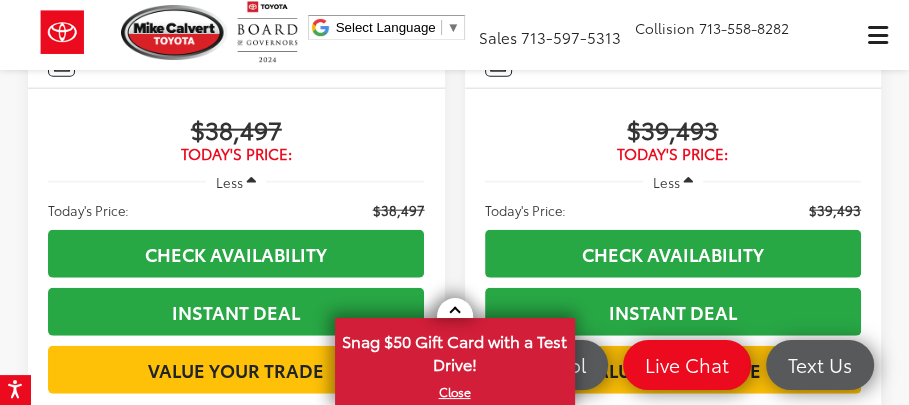 click on "Toyota 4Runner" at bounding box center (250, -83) 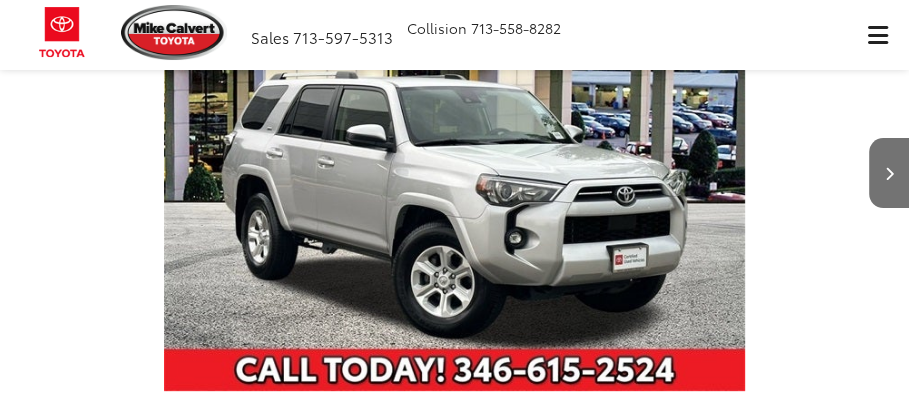 scroll, scrollTop: 500, scrollLeft: 0, axis: vertical 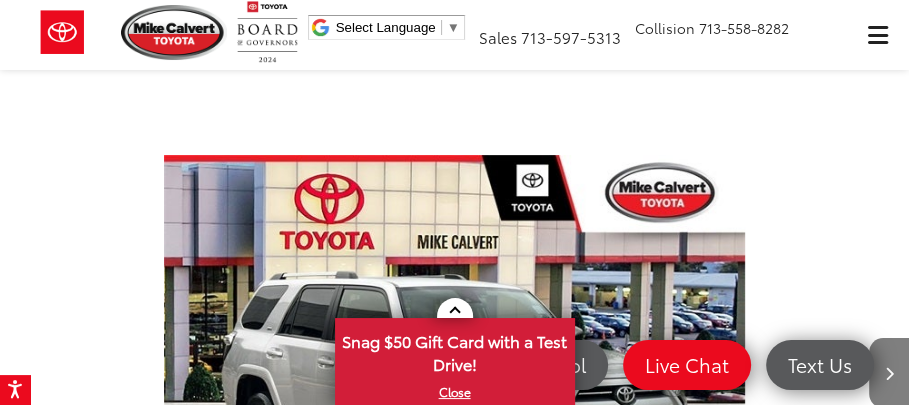click at bounding box center (889, 373) 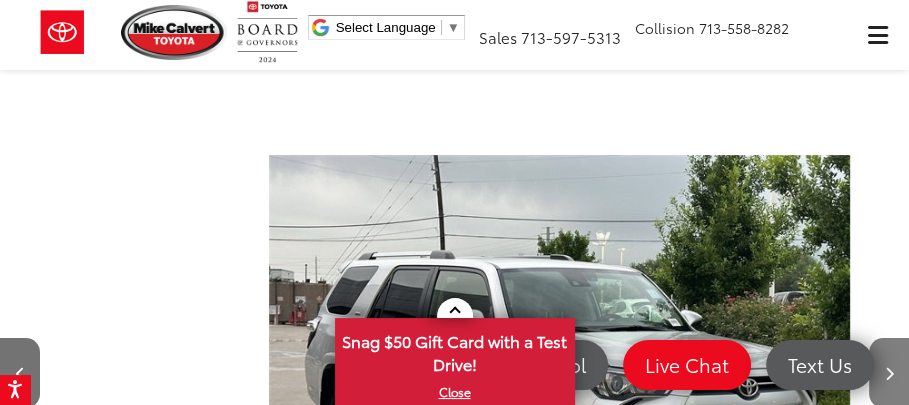 scroll, scrollTop: 0, scrollLeft: 908, axis: horizontal 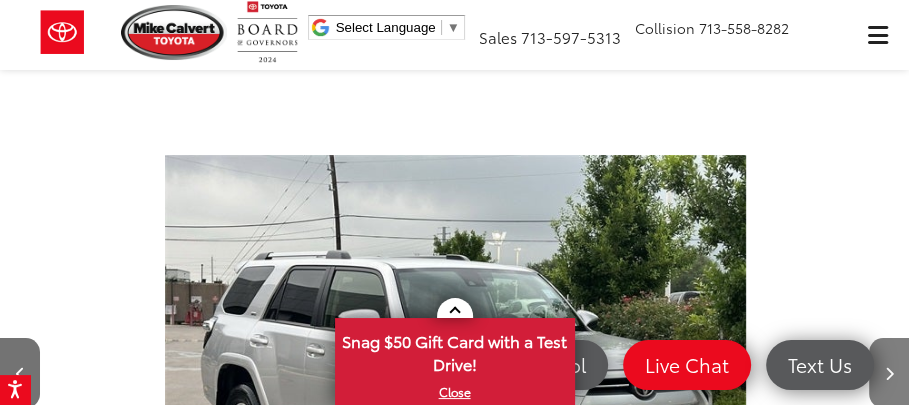 click at bounding box center (889, 373) 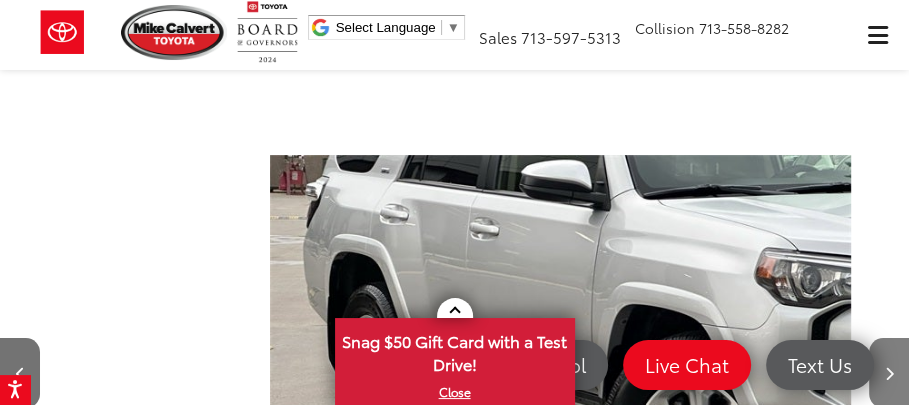 scroll, scrollTop: 0, scrollLeft: 1817, axis: horizontal 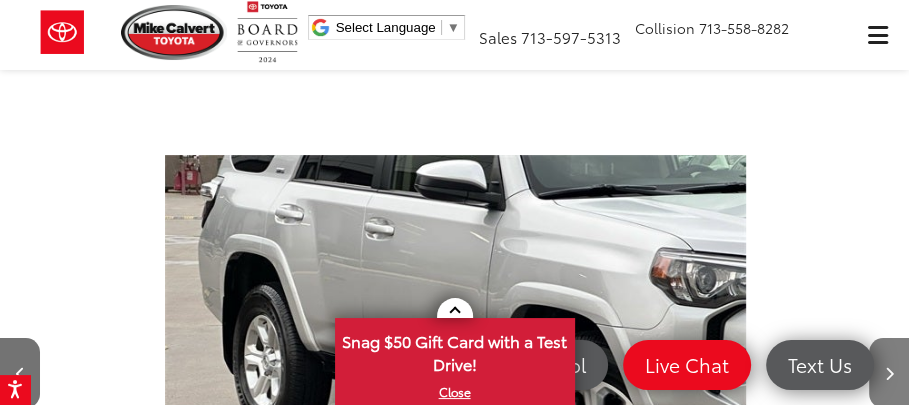 click at bounding box center [889, 374] 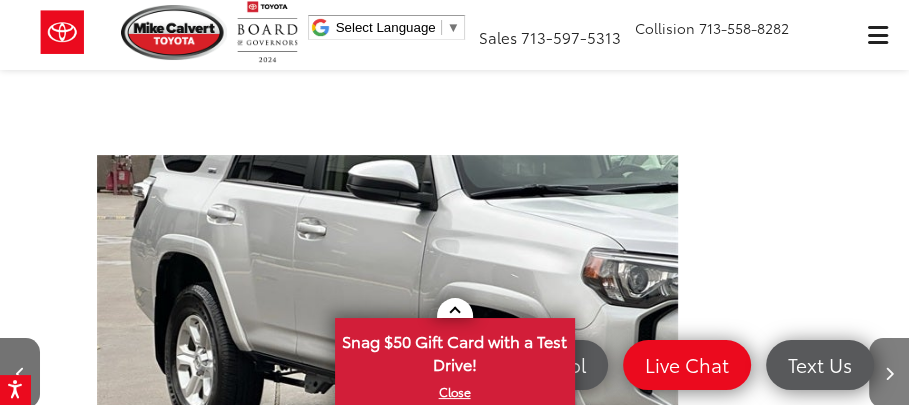 scroll, scrollTop: 0, scrollLeft: 187, axis: horizontal 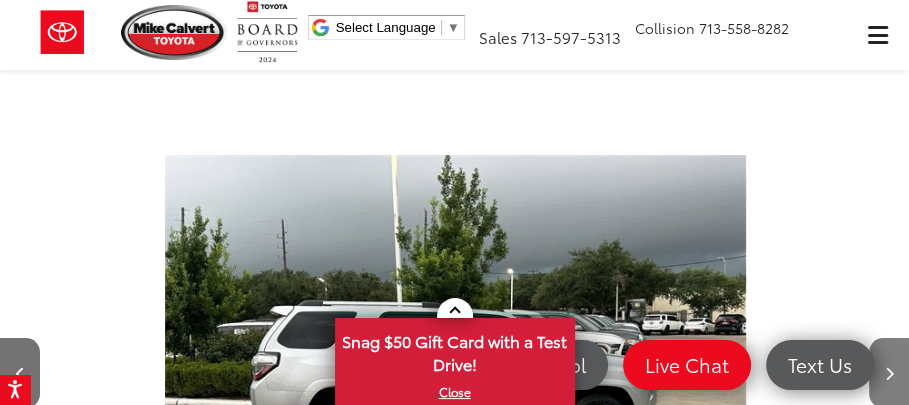 click at bounding box center [889, 374] 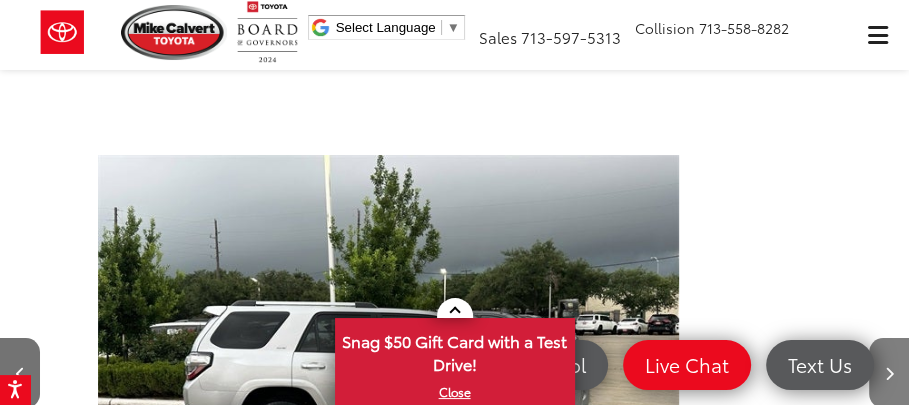 scroll, scrollTop: 0, scrollLeft: 365, axis: horizontal 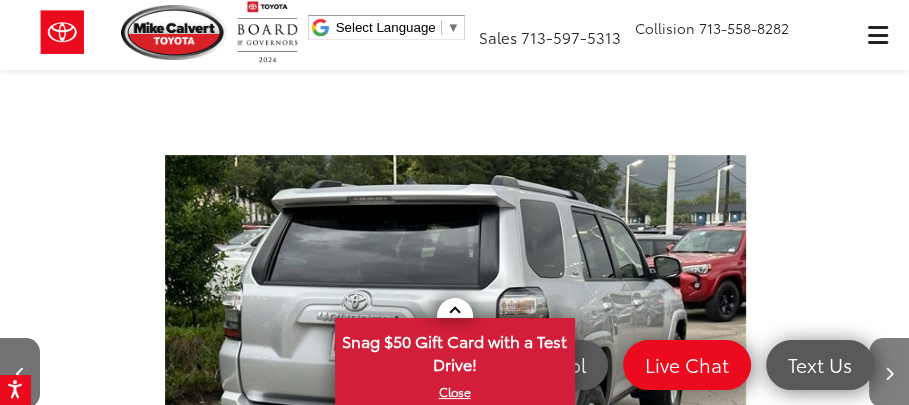 click at bounding box center (889, 374) 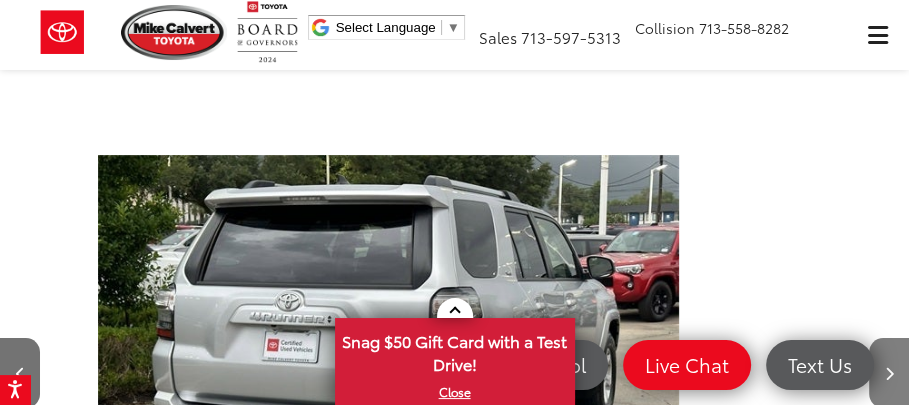 scroll, scrollTop: 0, scrollLeft: 588, axis: horizontal 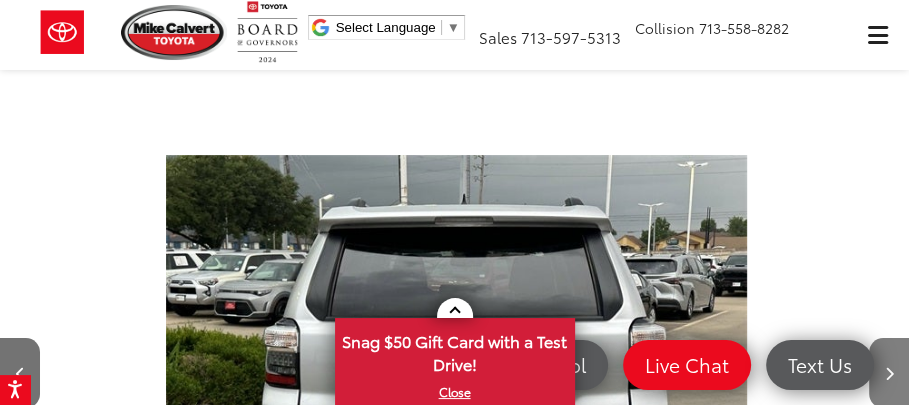 click at bounding box center [889, 374] 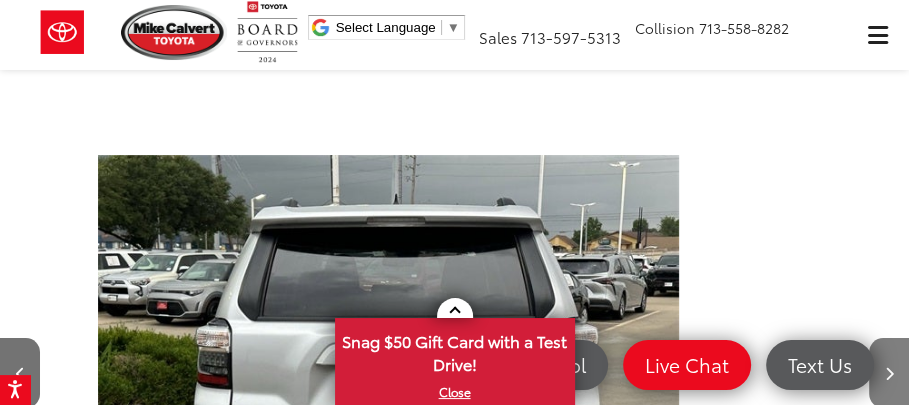 scroll, scrollTop: 0, scrollLeft: 746, axis: horizontal 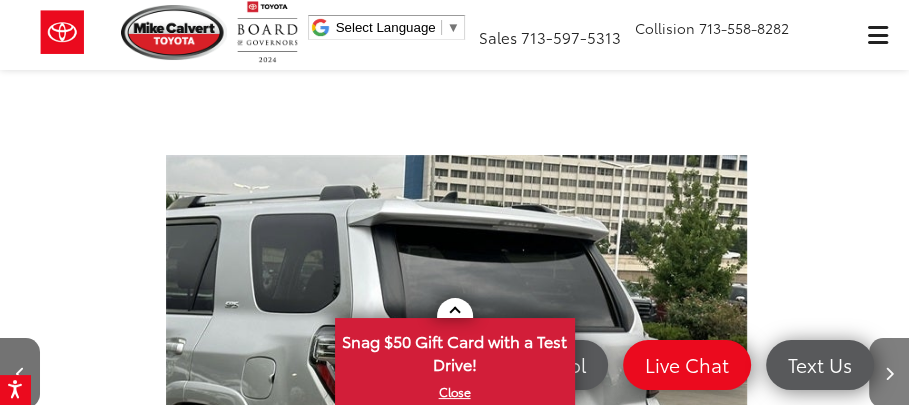 click at bounding box center [889, 374] 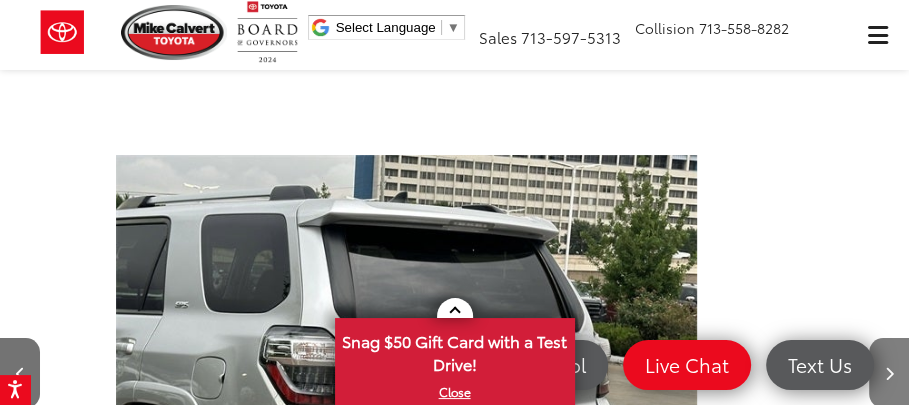 scroll, scrollTop: 0, scrollLeft: 937, axis: horizontal 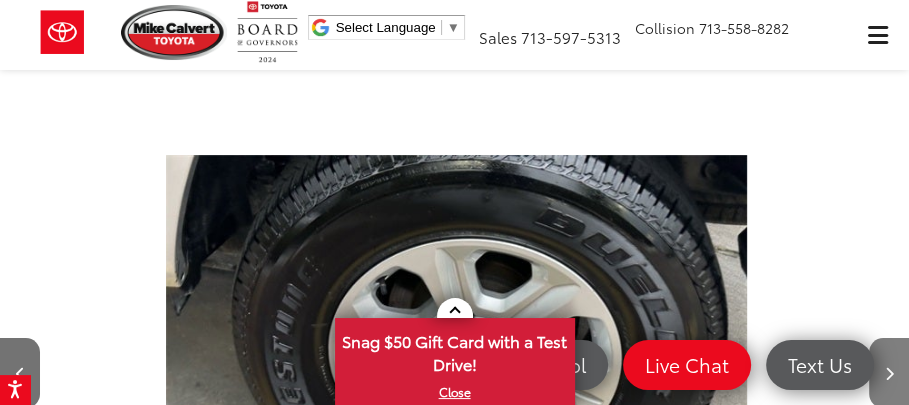 click at bounding box center (889, 374) 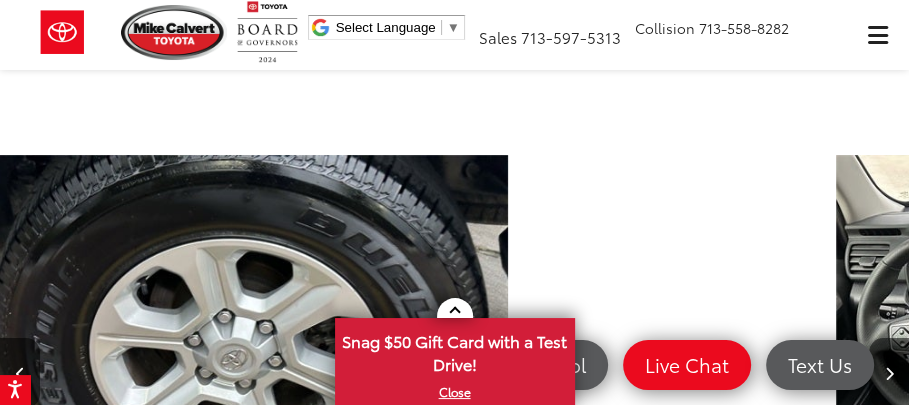 scroll, scrollTop: 0, scrollLeft: 1161, axis: horizontal 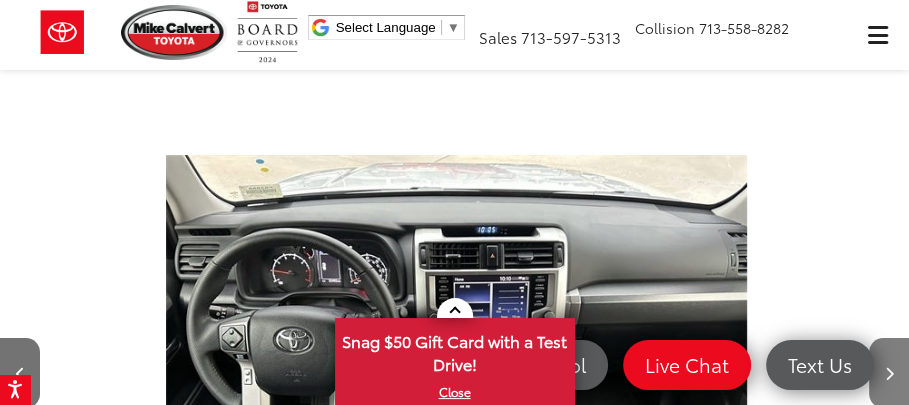 click at bounding box center [889, 374] 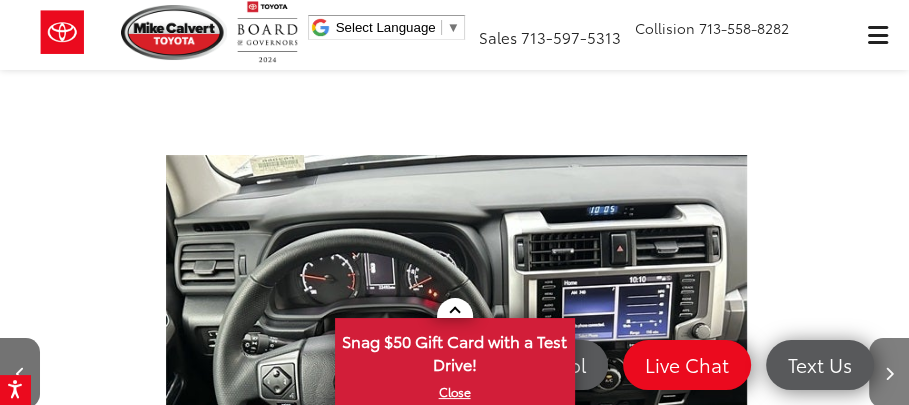 click at bounding box center [889, 374] 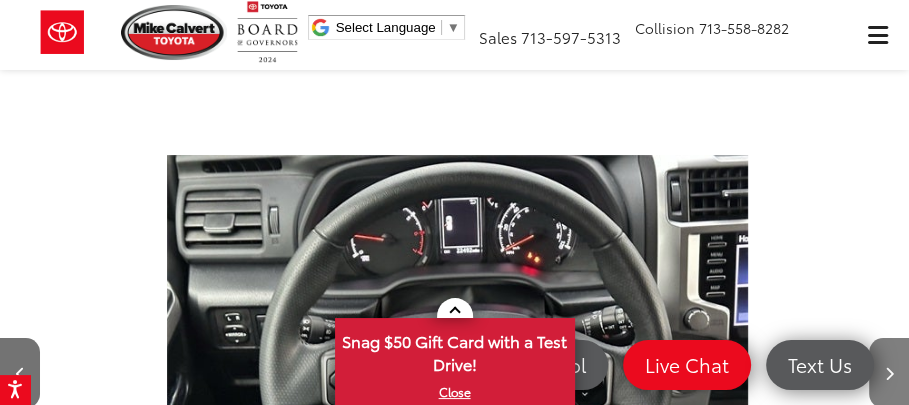 click at bounding box center (889, 374) 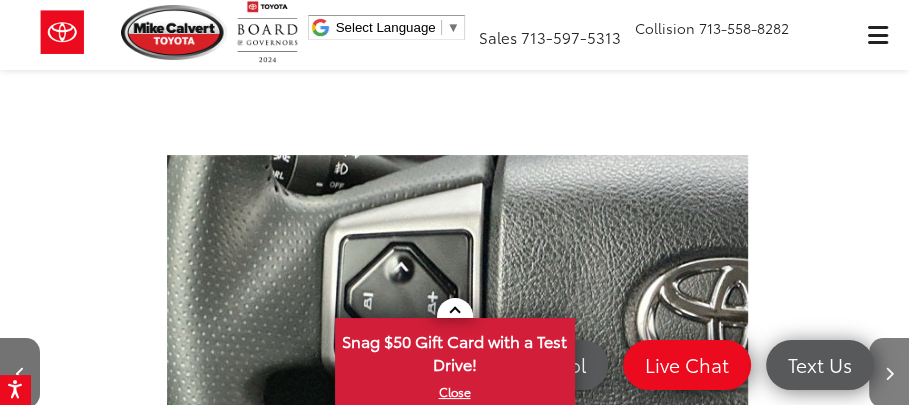 click at bounding box center [889, 374] 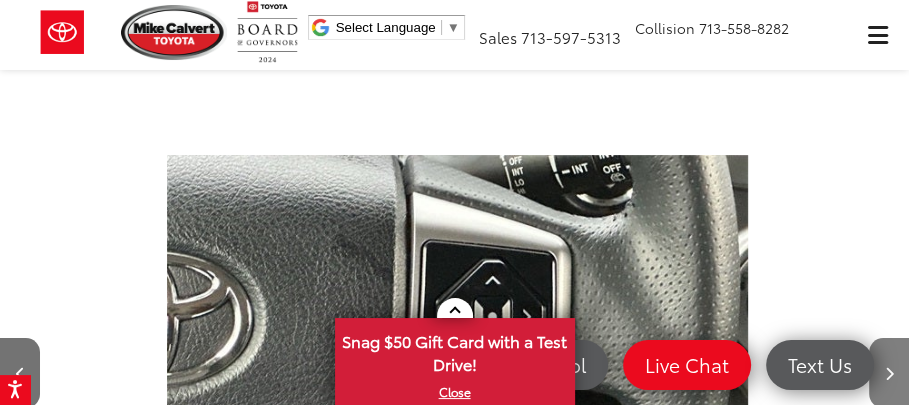 click at bounding box center [889, 374] 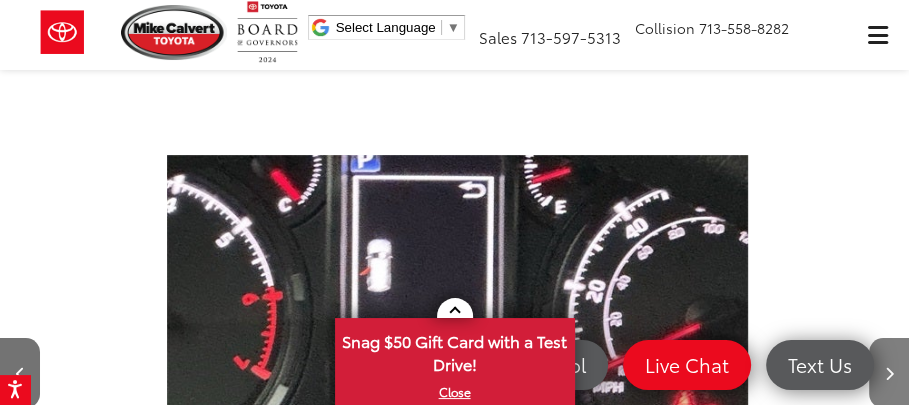 click at bounding box center [889, 373] 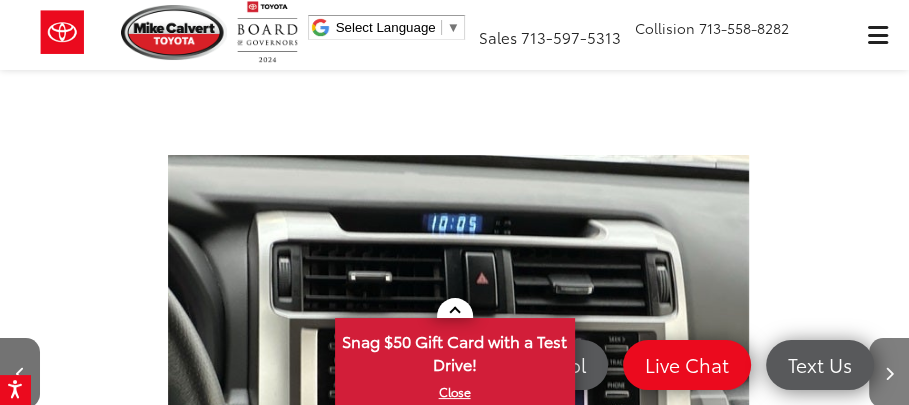 click at bounding box center [889, 373] 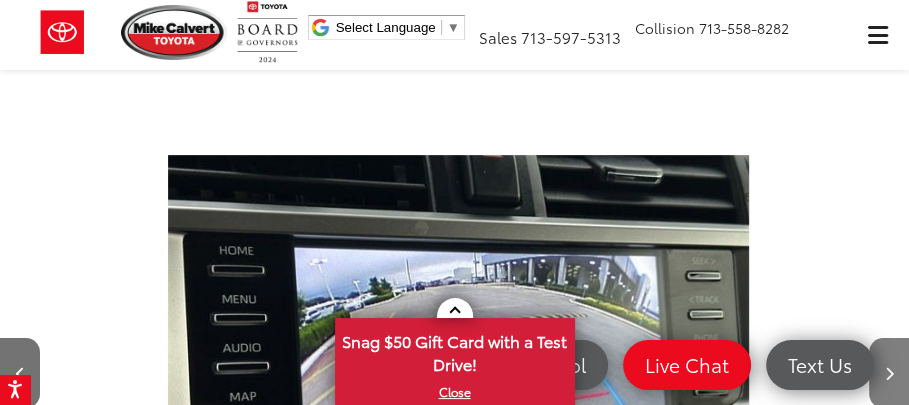 click at bounding box center [889, 373] 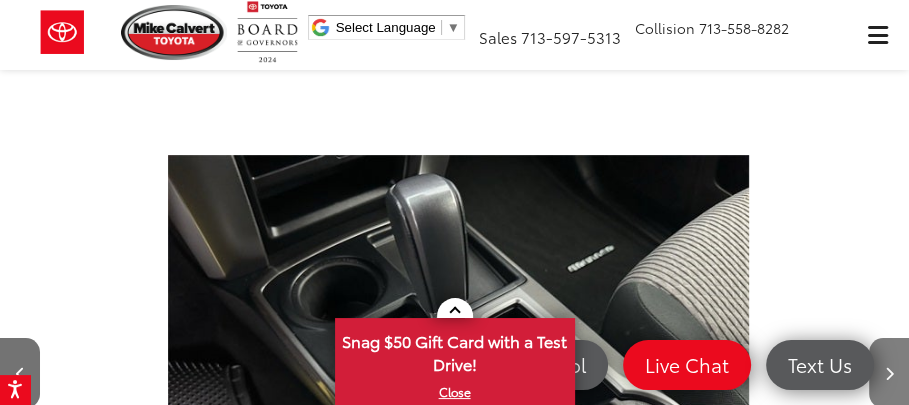 click at bounding box center (889, 373) 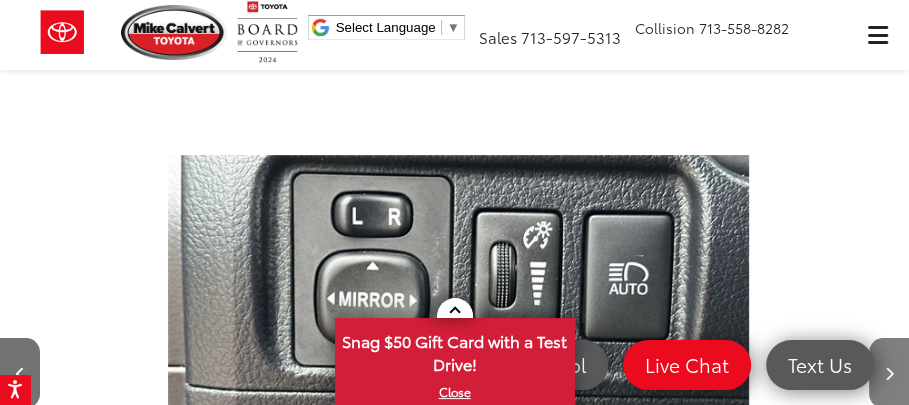click at bounding box center [889, 373] 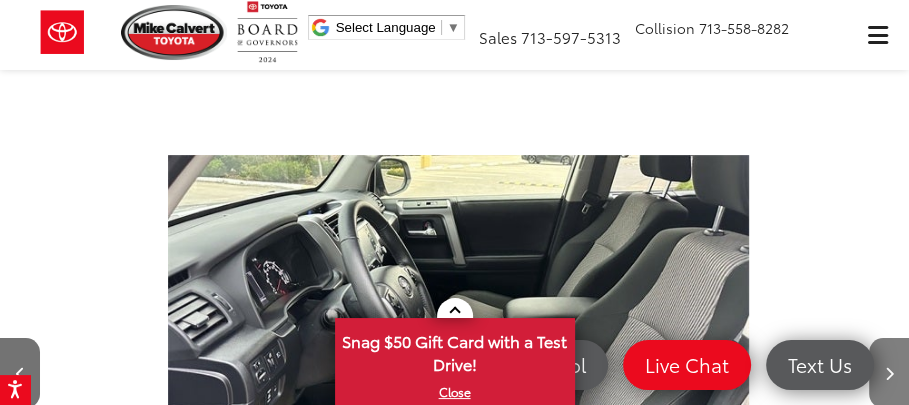 click at bounding box center [889, 373] 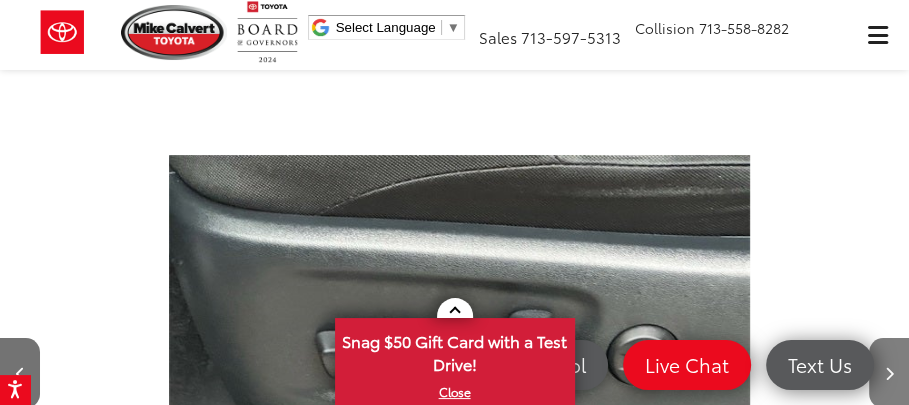 click at bounding box center (889, 373) 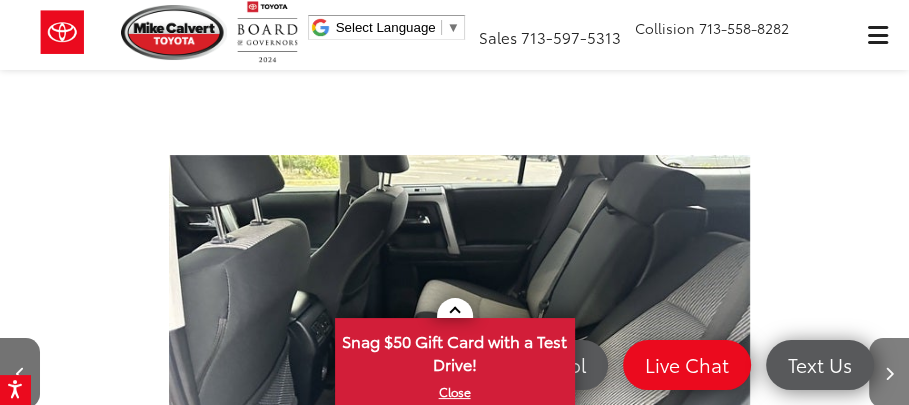 click at bounding box center [889, 374] 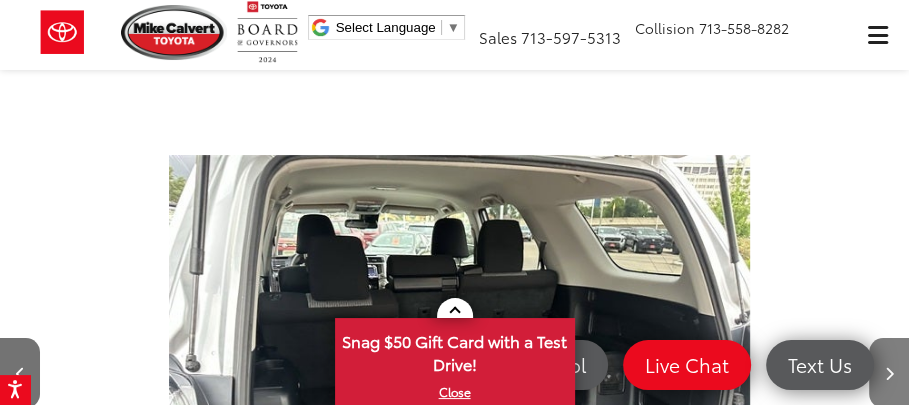click at bounding box center (889, 373) 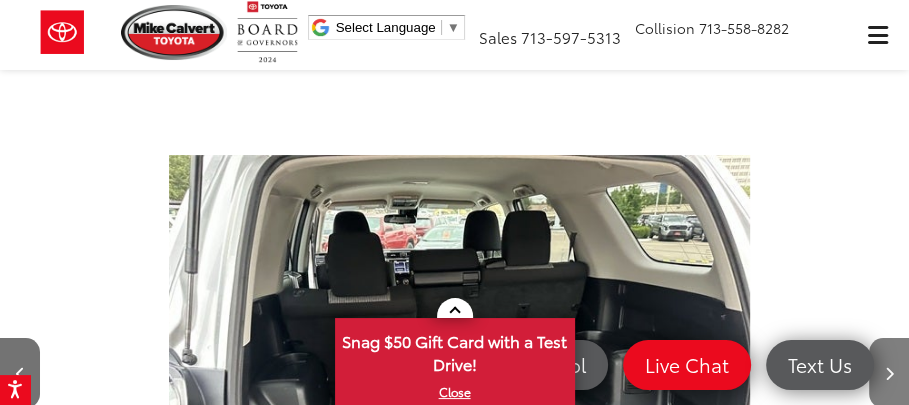 click at bounding box center (889, 373) 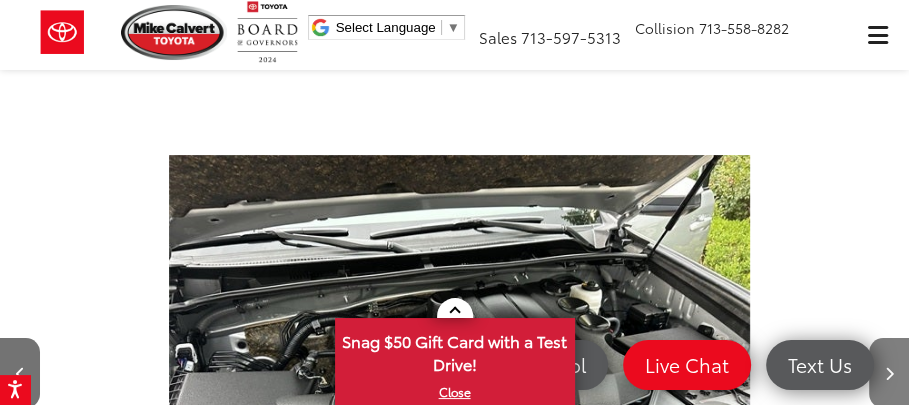 click at bounding box center [889, 373] 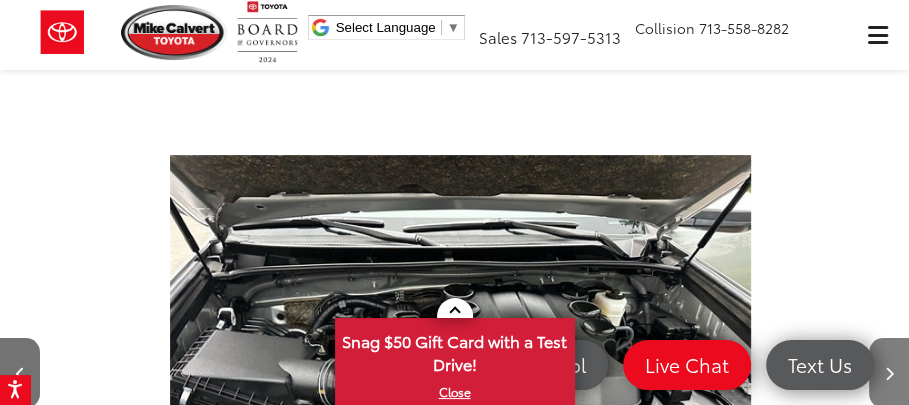 click at bounding box center [889, 373] 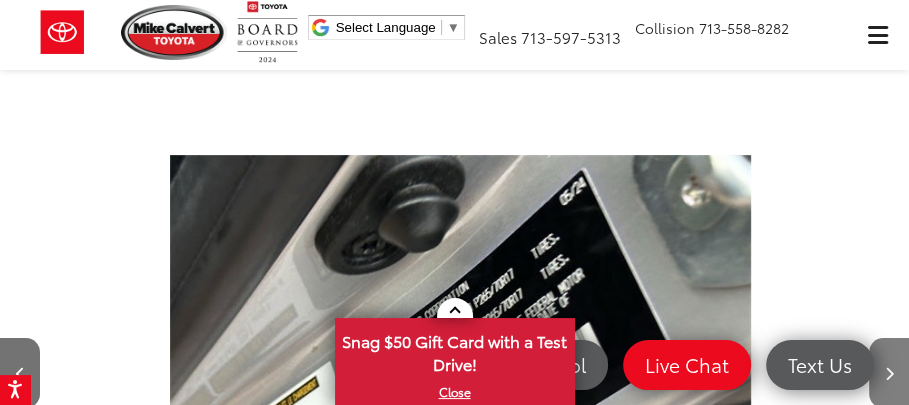 click at bounding box center [841, 373] 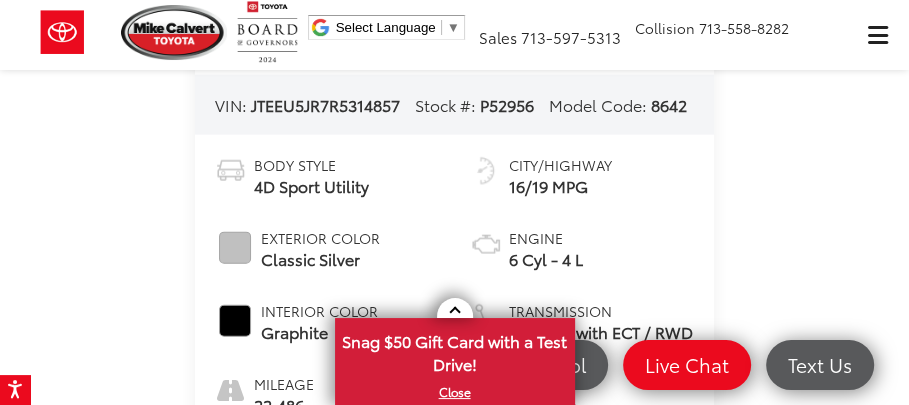 scroll, scrollTop: 2508, scrollLeft: 0, axis: vertical 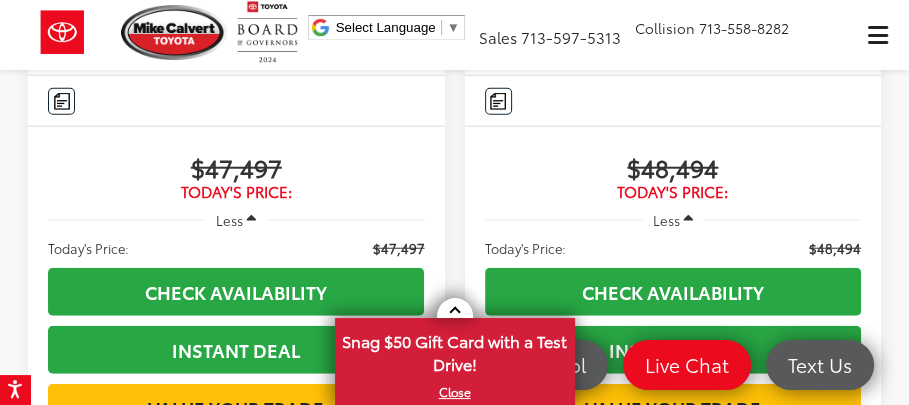 click at bounding box center [237, -256] 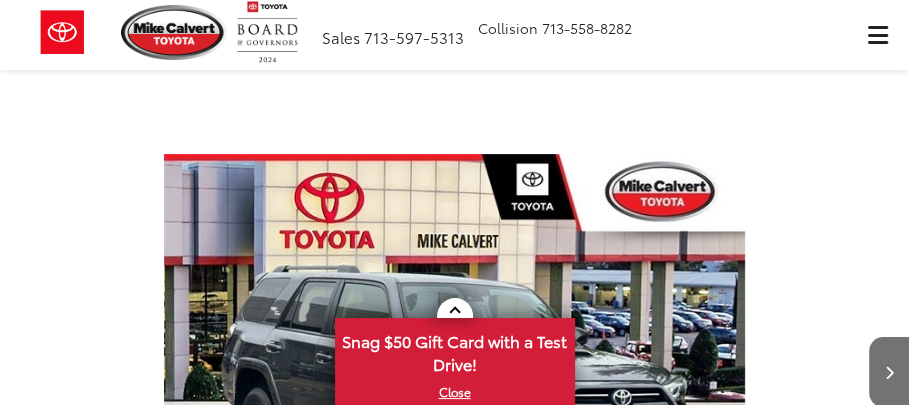 scroll, scrollTop: 101, scrollLeft: 0, axis: vertical 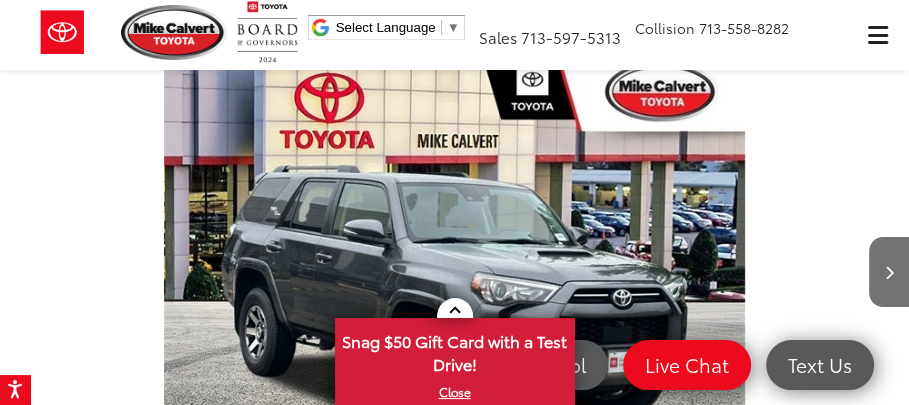 click at bounding box center (455, 272) 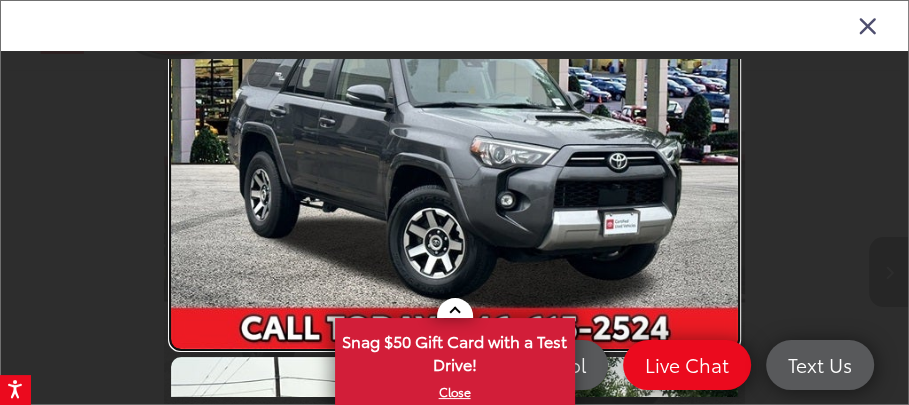 scroll, scrollTop: 106, scrollLeft: 0, axis: vertical 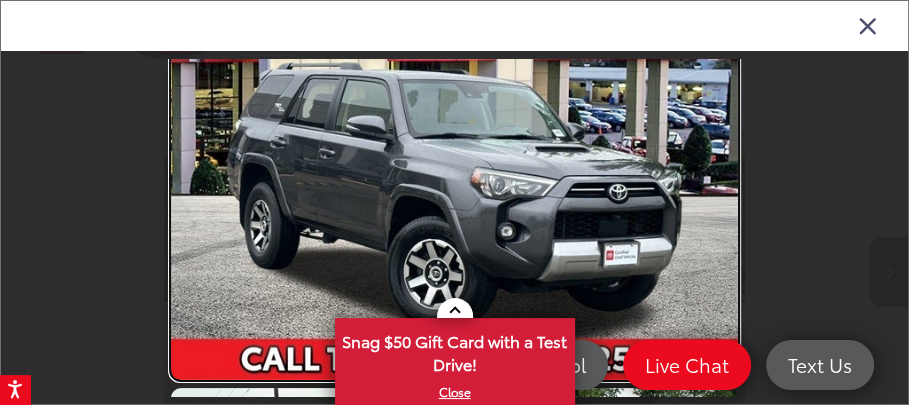 click at bounding box center [455, 167] 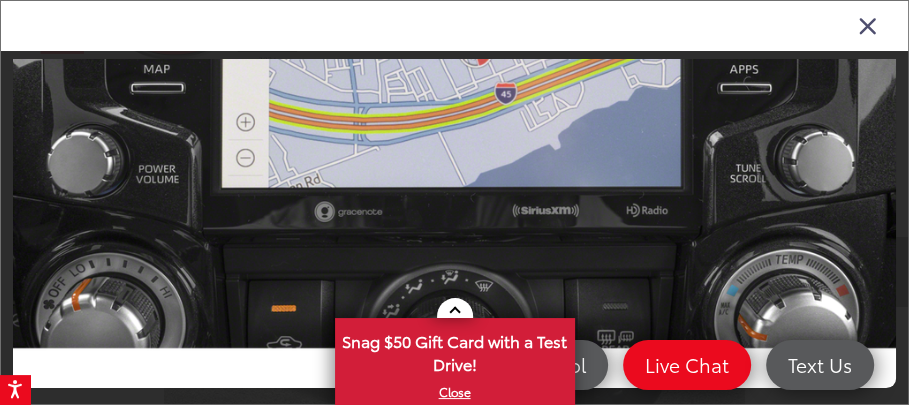scroll, scrollTop: 23318, scrollLeft: 0, axis: vertical 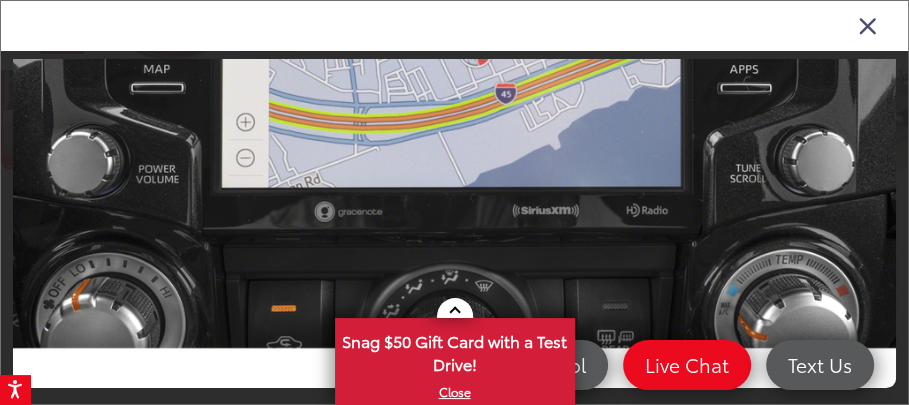 click at bounding box center [868, 25] 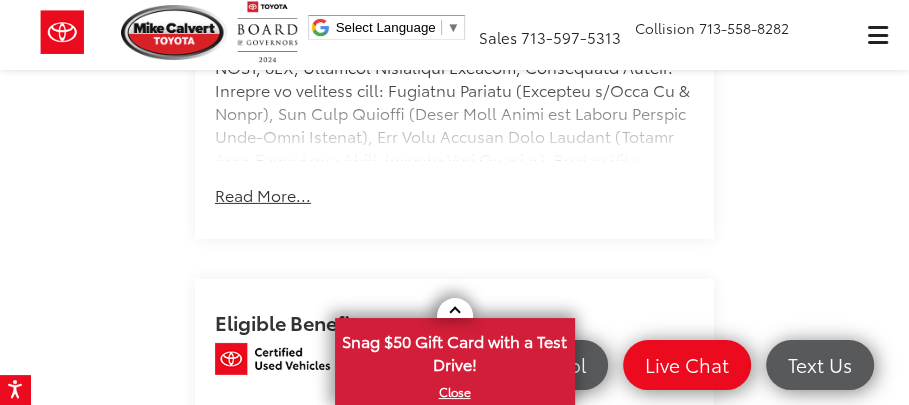 scroll, scrollTop: 3600, scrollLeft: 0, axis: vertical 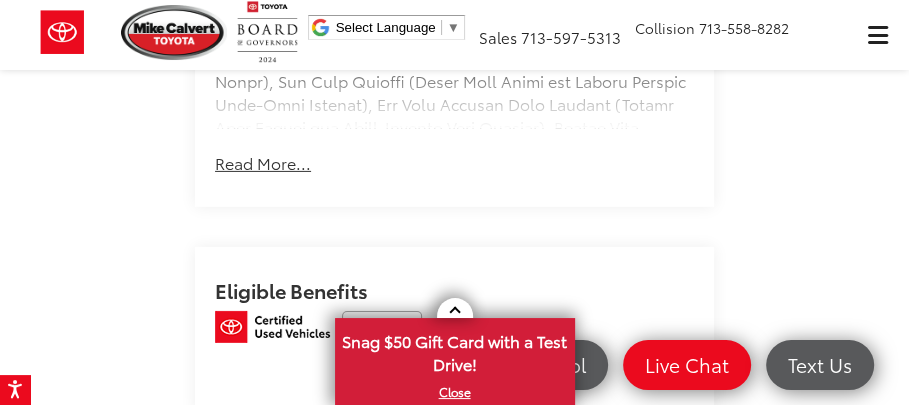 click on "Read More..." at bounding box center [263, 163] 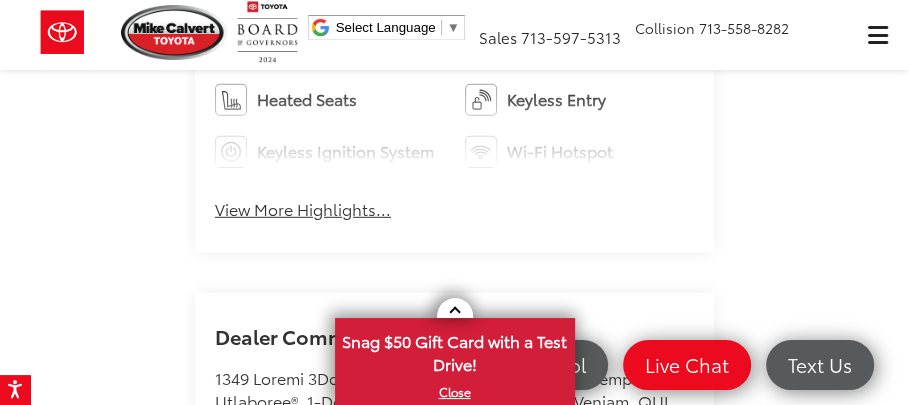 scroll, scrollTop: 3200, scrollLeft: 0, axis: vertical 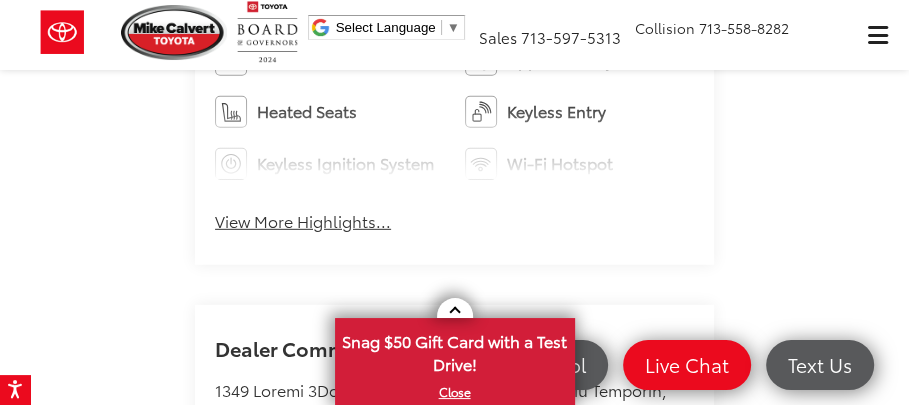 click on "View More Highlights..." at bounding box center [303, 221] 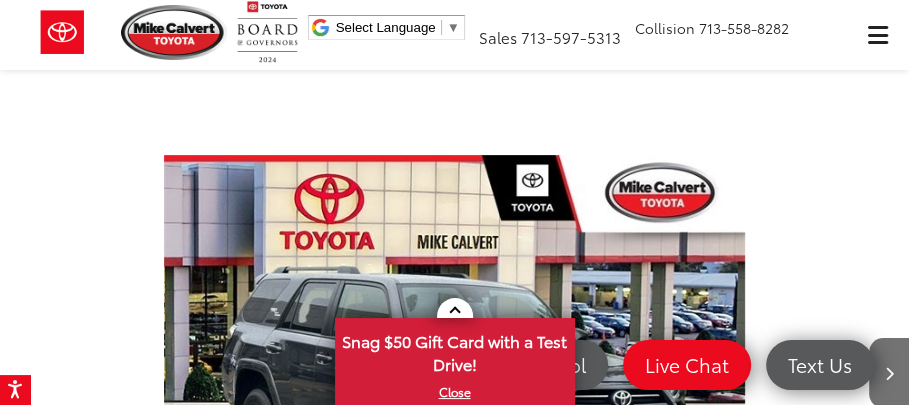 scroll, scrollTop: 0, scrollLeft: 0, axis: both 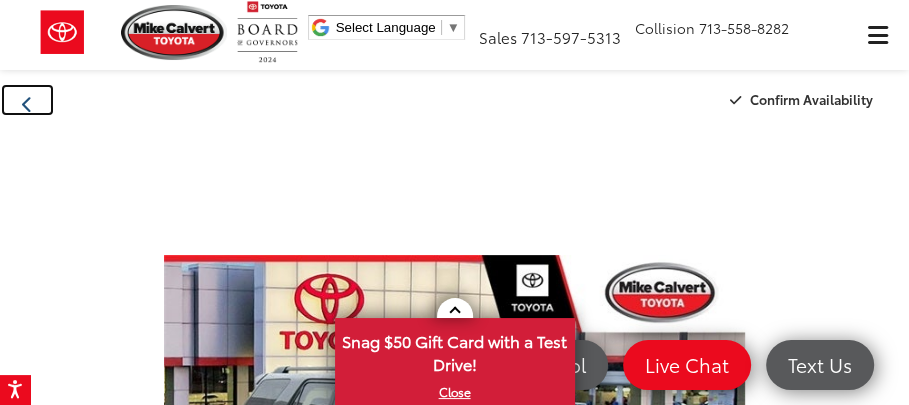 click at bounding box center (27, 104) 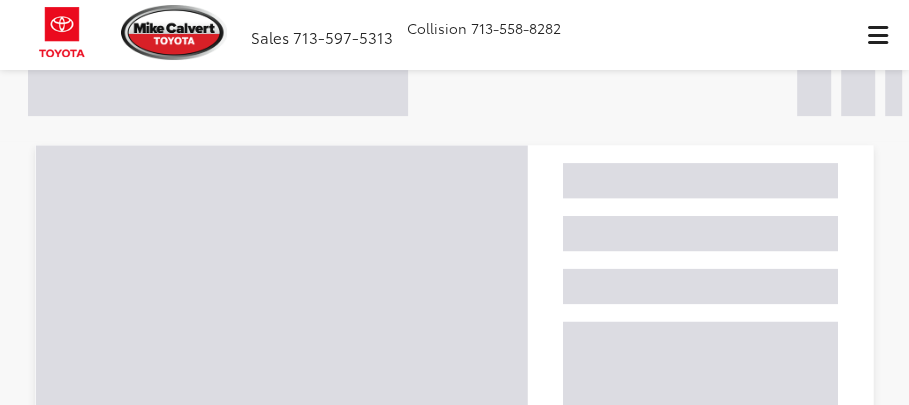 scroll, scrollTop: 200, scrollLeft: 0, axis: vertical 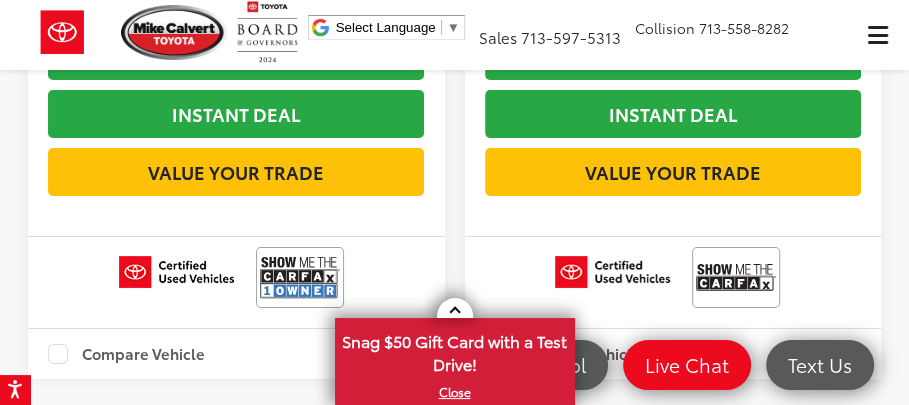 click on "Toyota 4Runner" at bounding box center (687, -293) 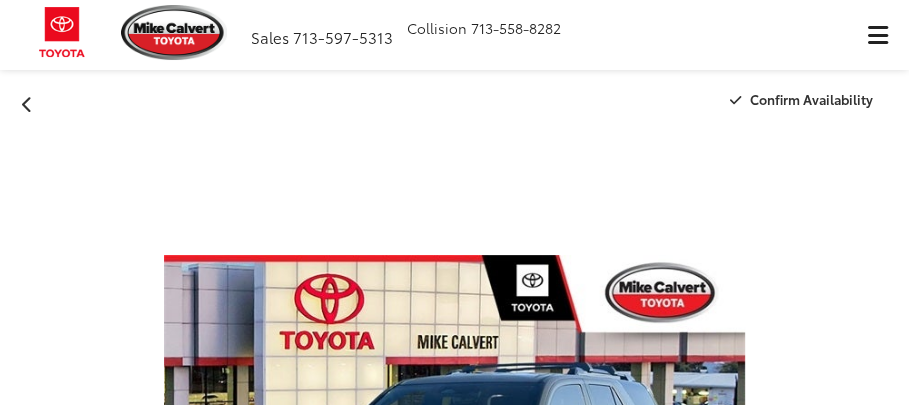 scroll, scrollTop: 100, scrollLeft: 0, axis: vertical 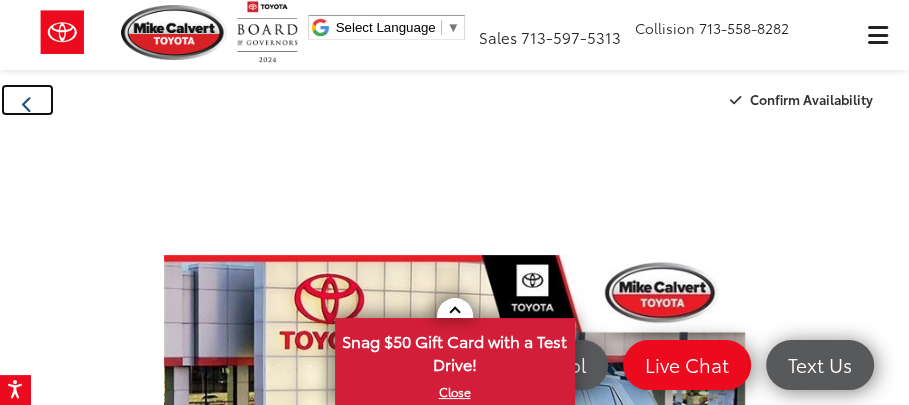 click at bounding box center (27, 104) 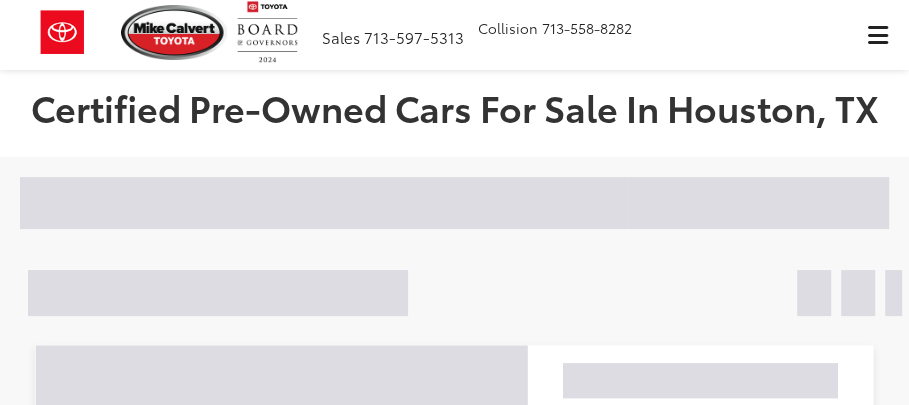 scroll, scrollTop: 8304, scrollLeft: 0, axis: vertical 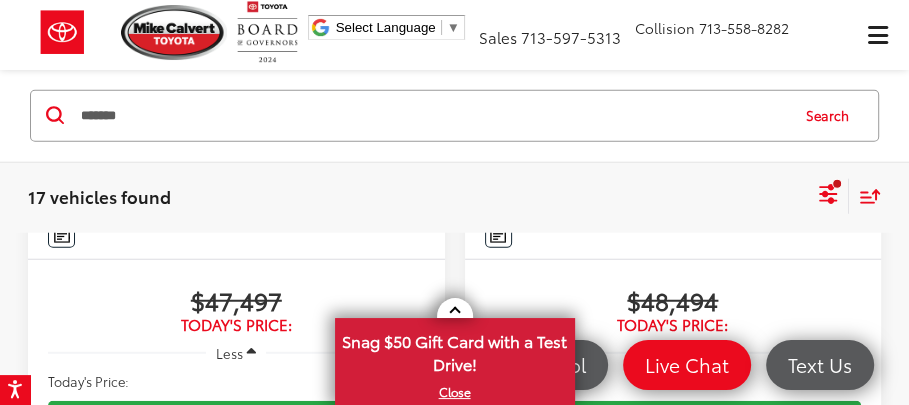 click at bounding box center (237, -123) 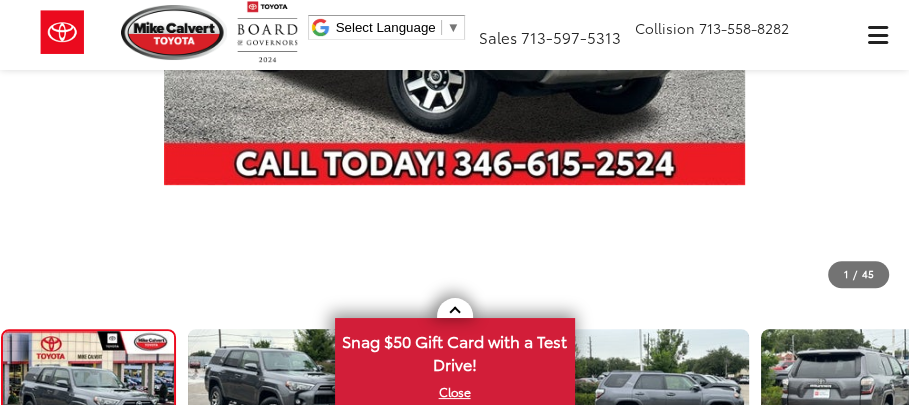 scroll, scrollTop: 600, scrollLeft: 0, axis: vertical 